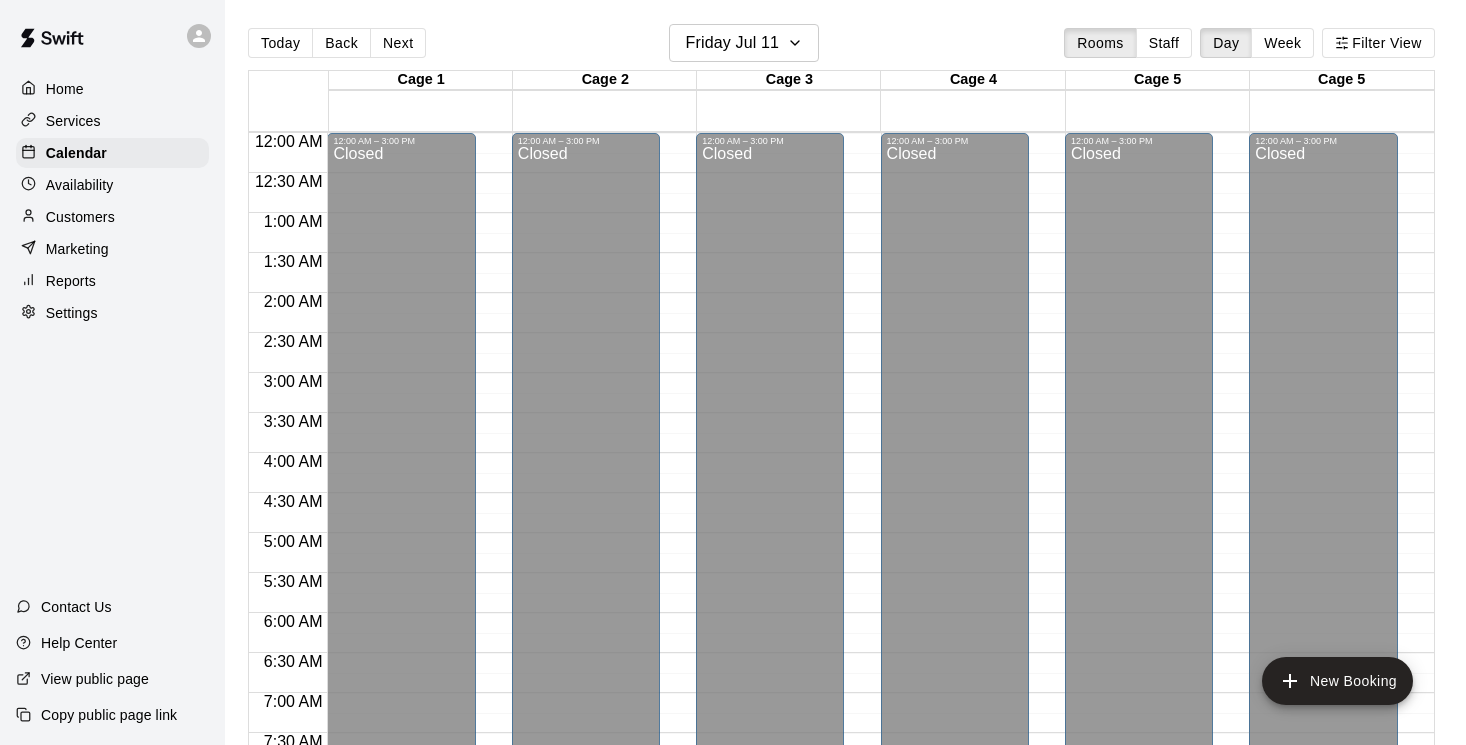 scroll, scrollTop: 0, scrollLeft: 0, axis: both 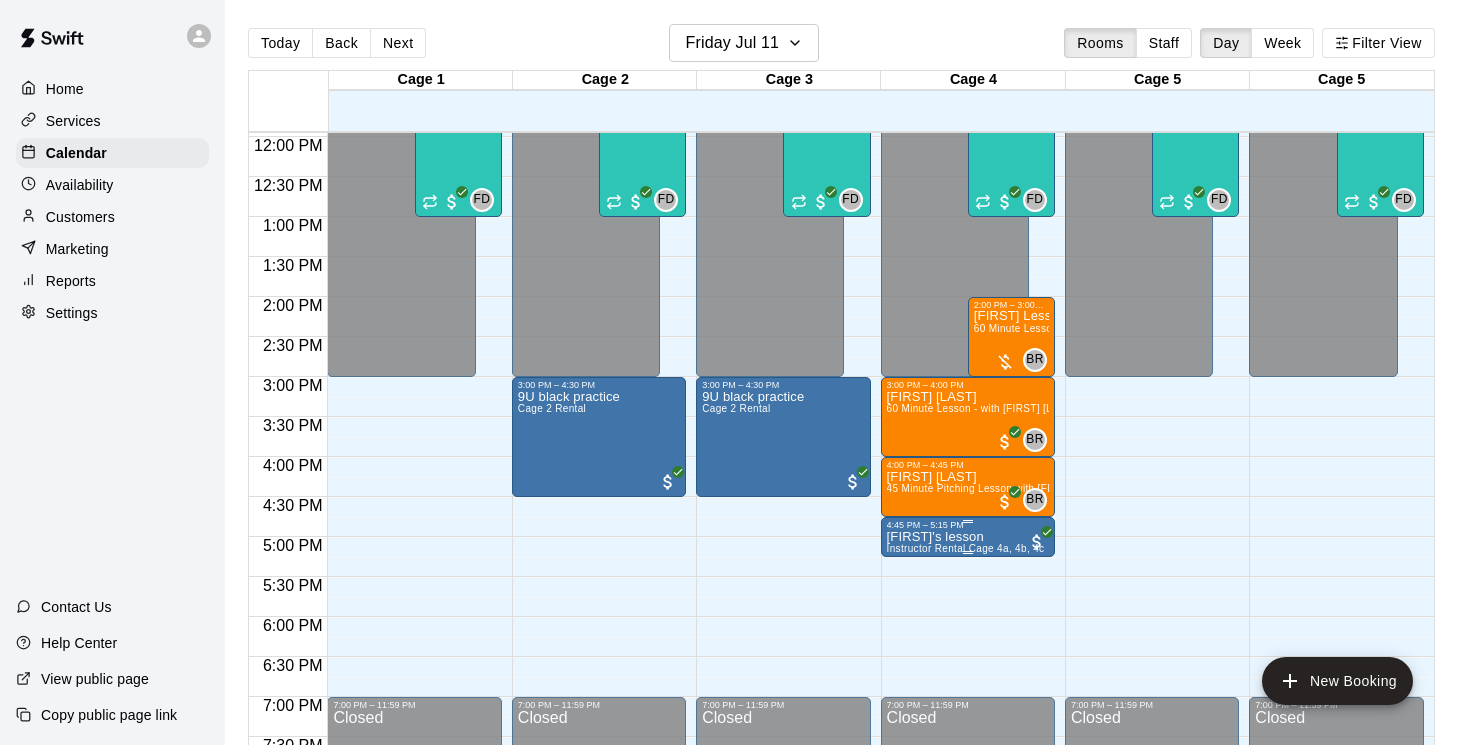 click on "Instructor Rental Cage 4a, 4b, 4c" at bounding box center (966, 548) 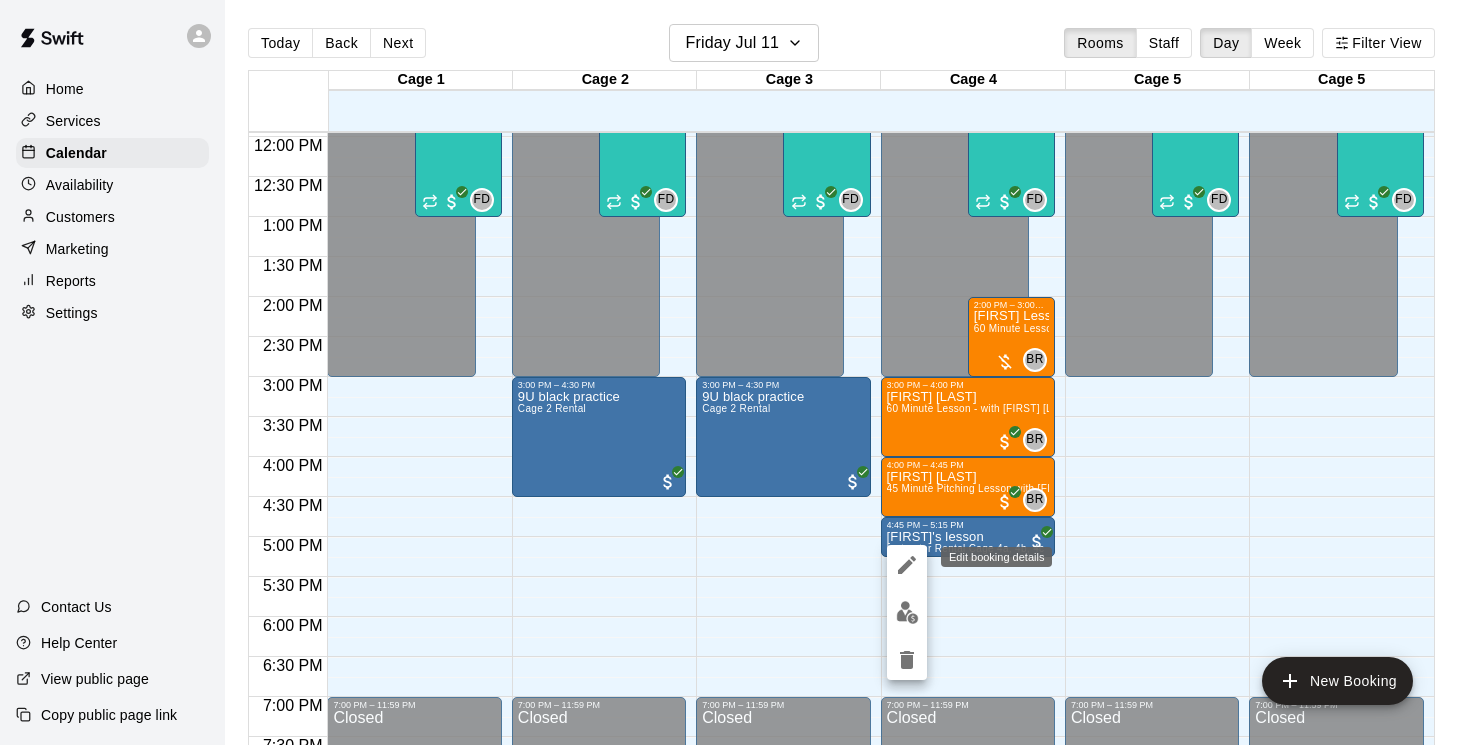 click 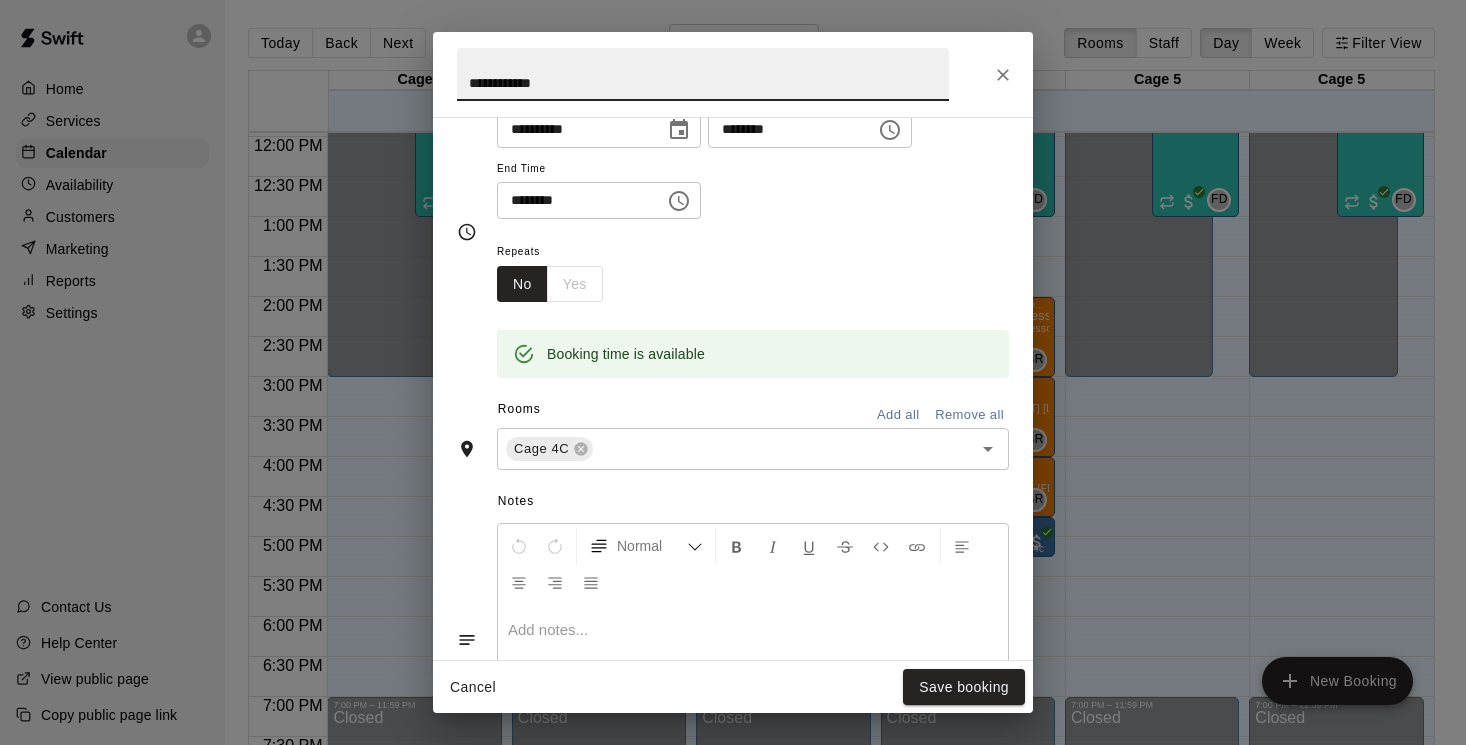 scroll, scrollTop: 262, scrollLeft: 0, axis: vertical 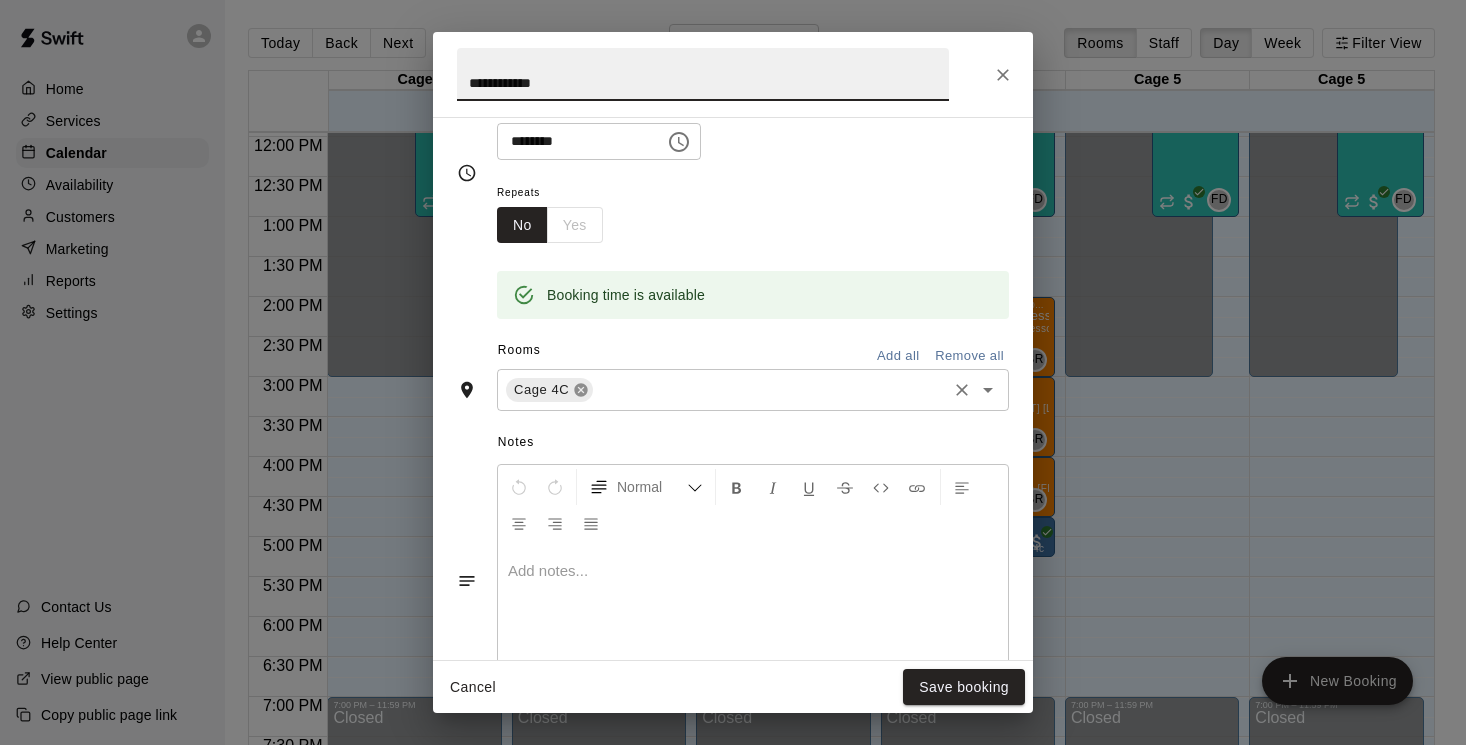 click 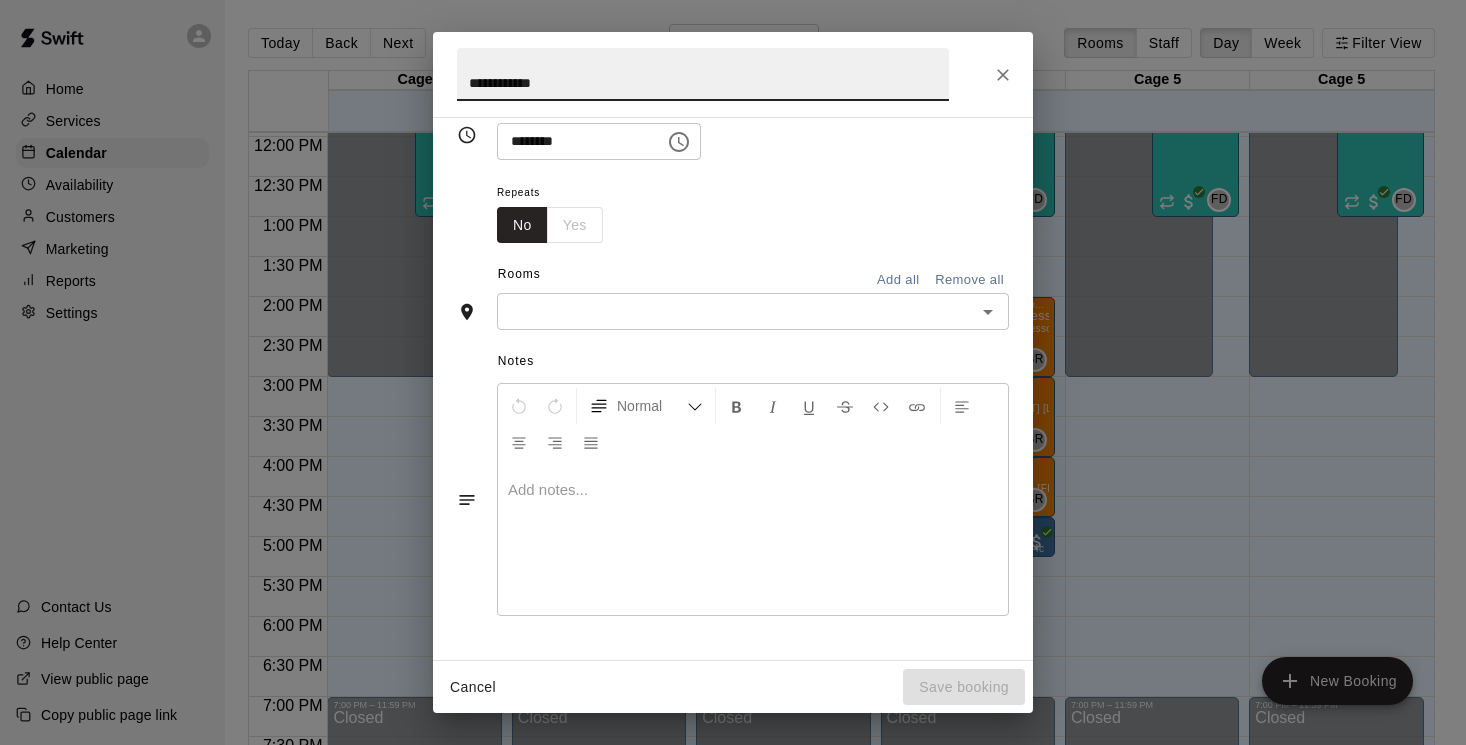 scroll, scrollTop: 224, scrollLeft: 0, axis: vertical 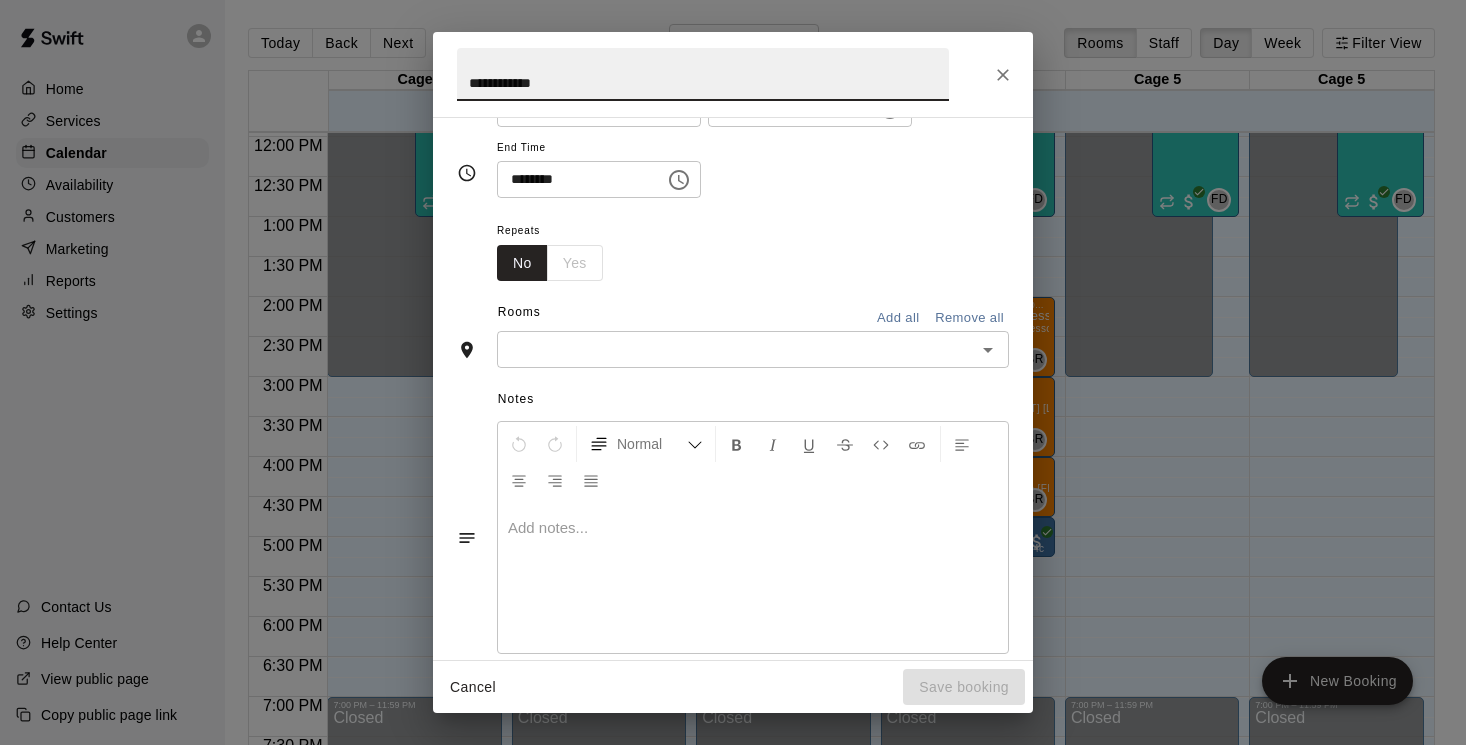click at bounding box center (736, 349) 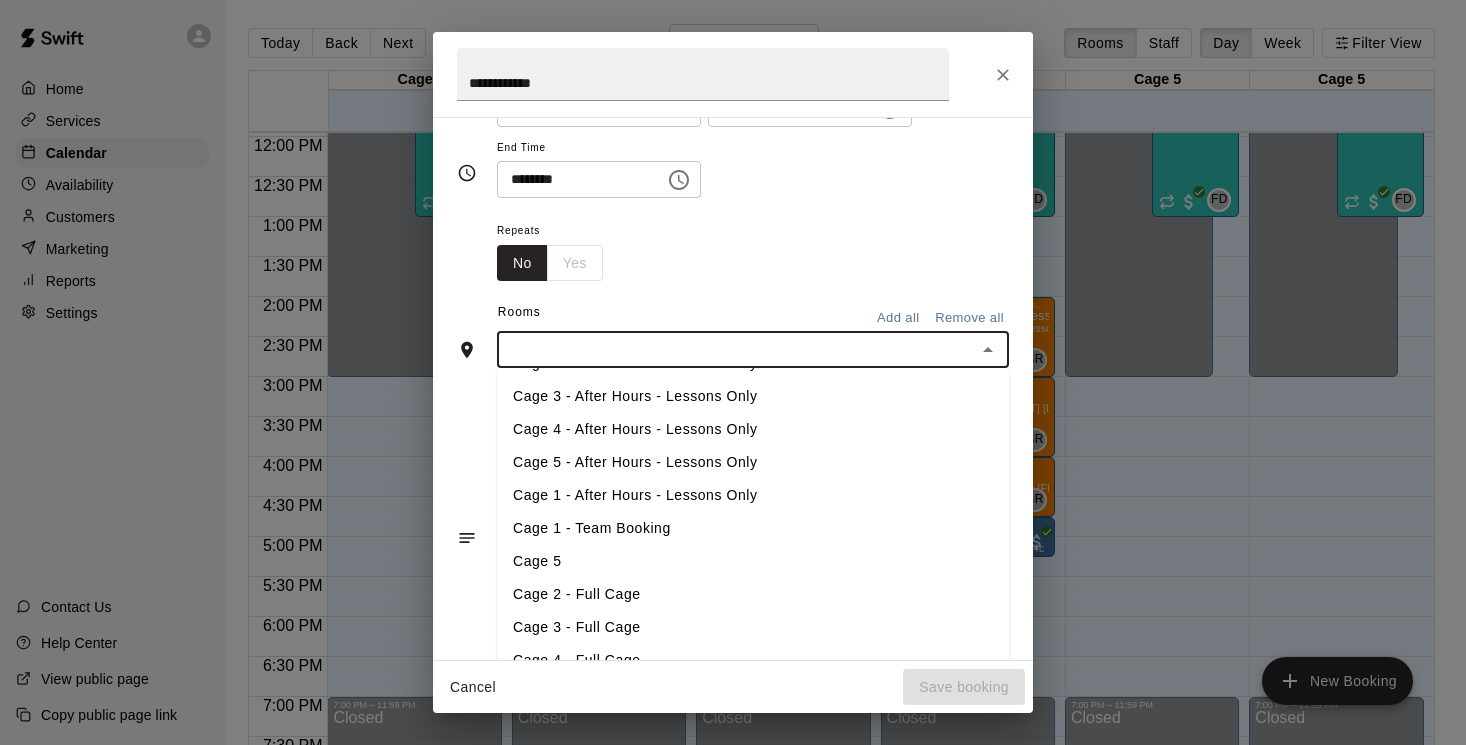 scroll, scrollTop: 312, scrollLeft: 0, axis: vertical 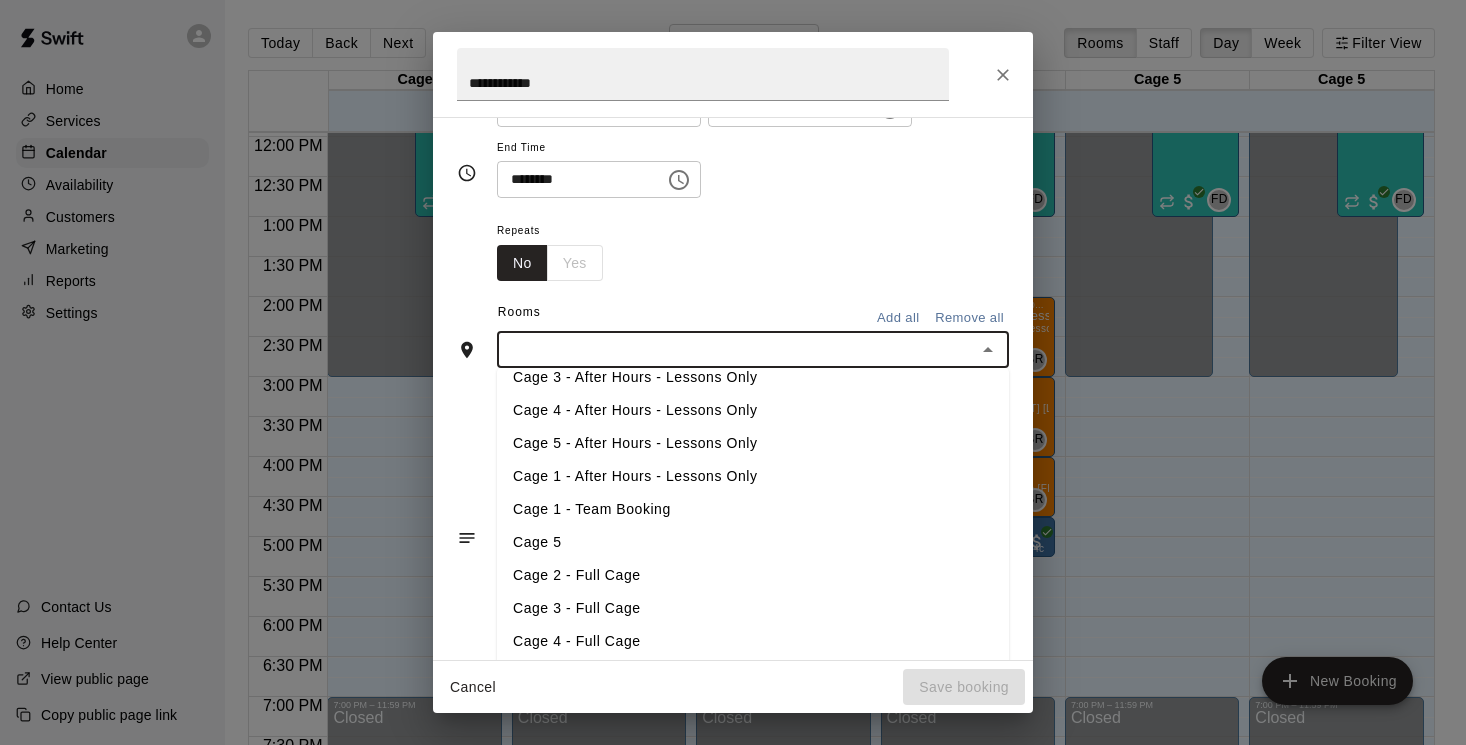 click on "Cage 5" at bounding box center (753, 542) 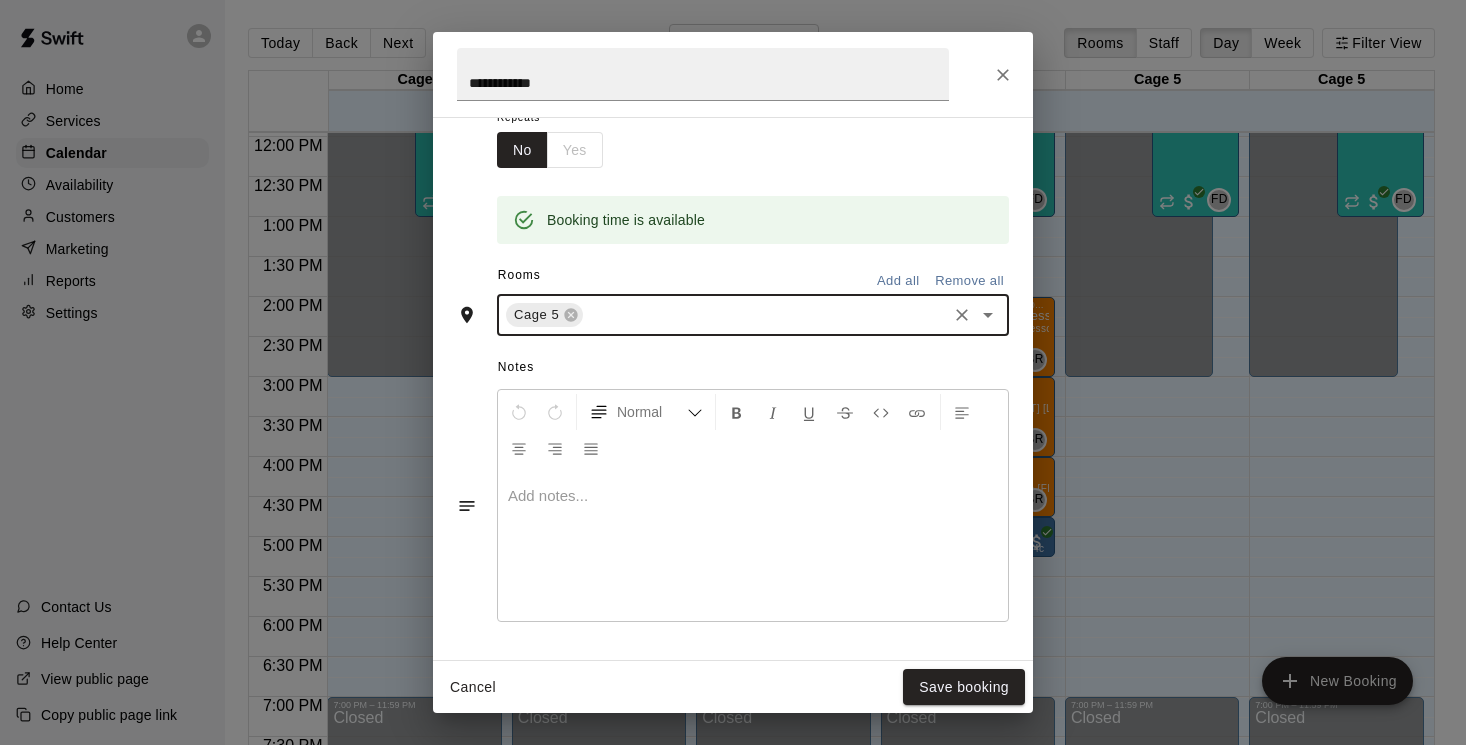 scroll, scrollTop: 524, scrollLeft: 0, axis: vertical 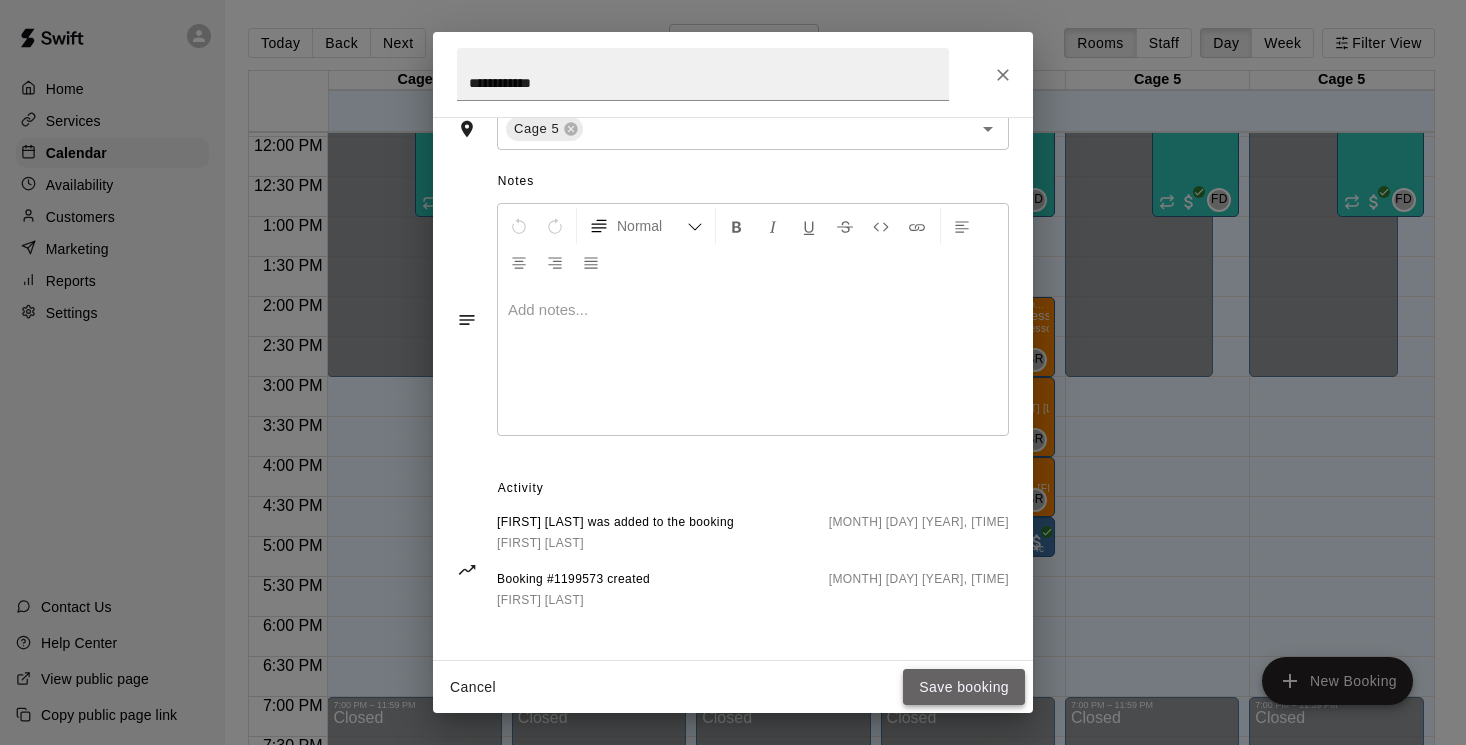 click on "Save booking" at bounding box center (964, 687) 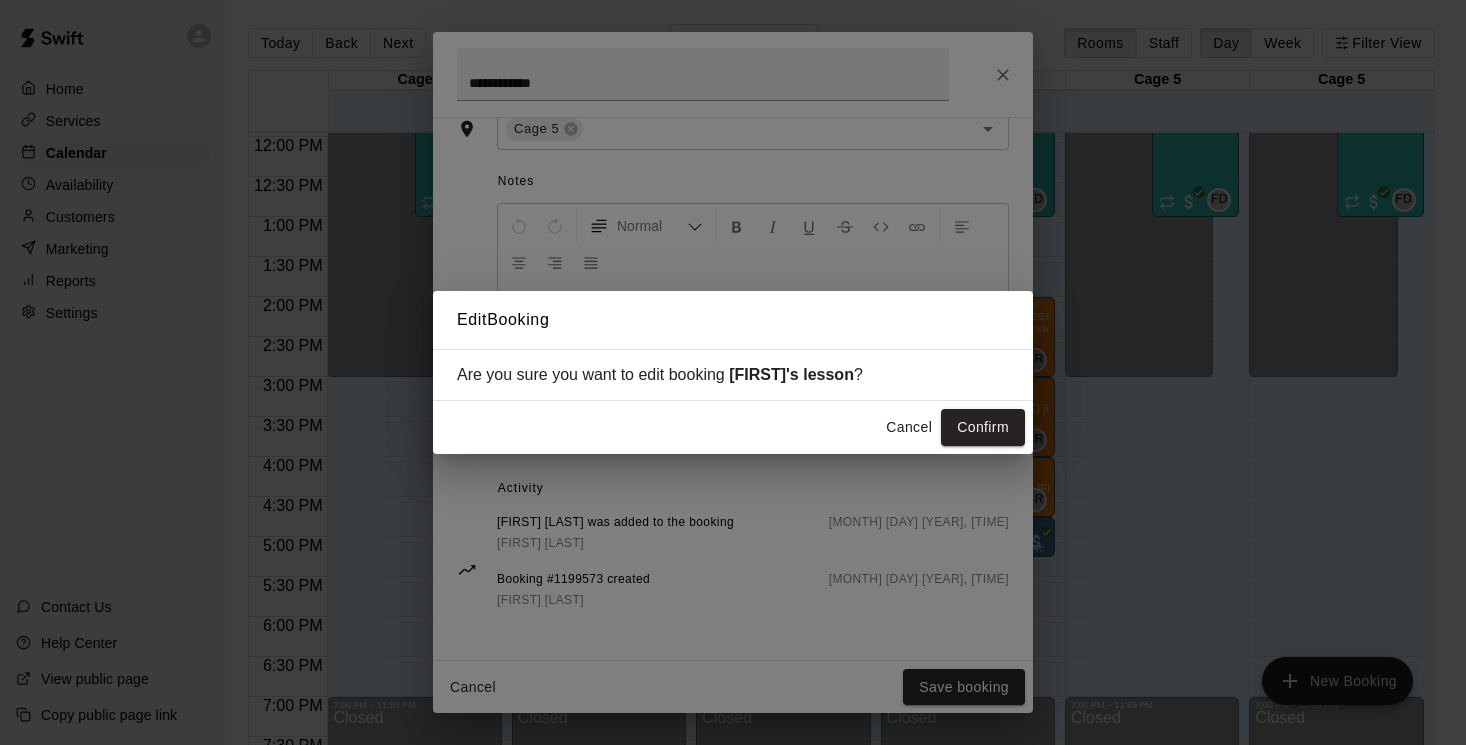 click on "Cancel" at bounding box center [909, 427] 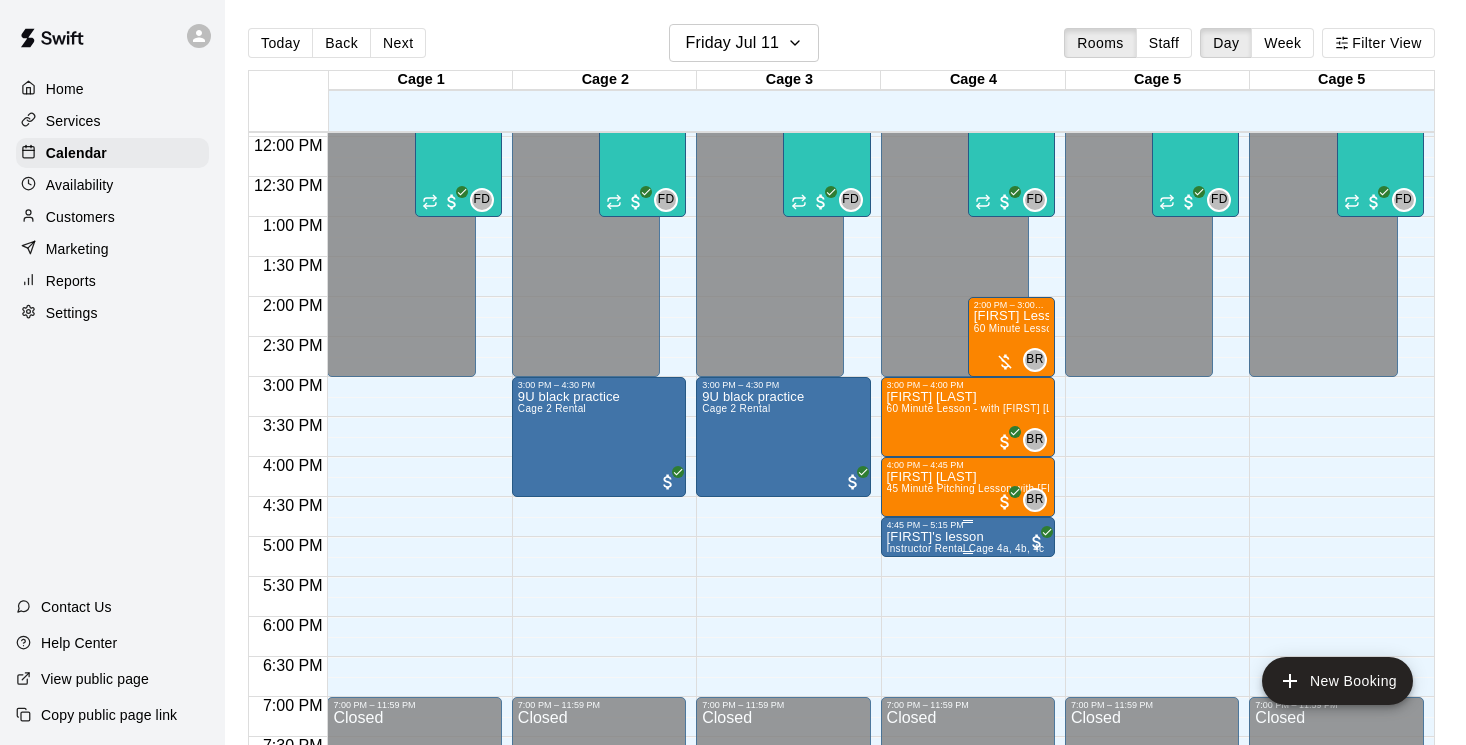 click on "[FIRST]'s lesson" at bounding box center (966, 537) 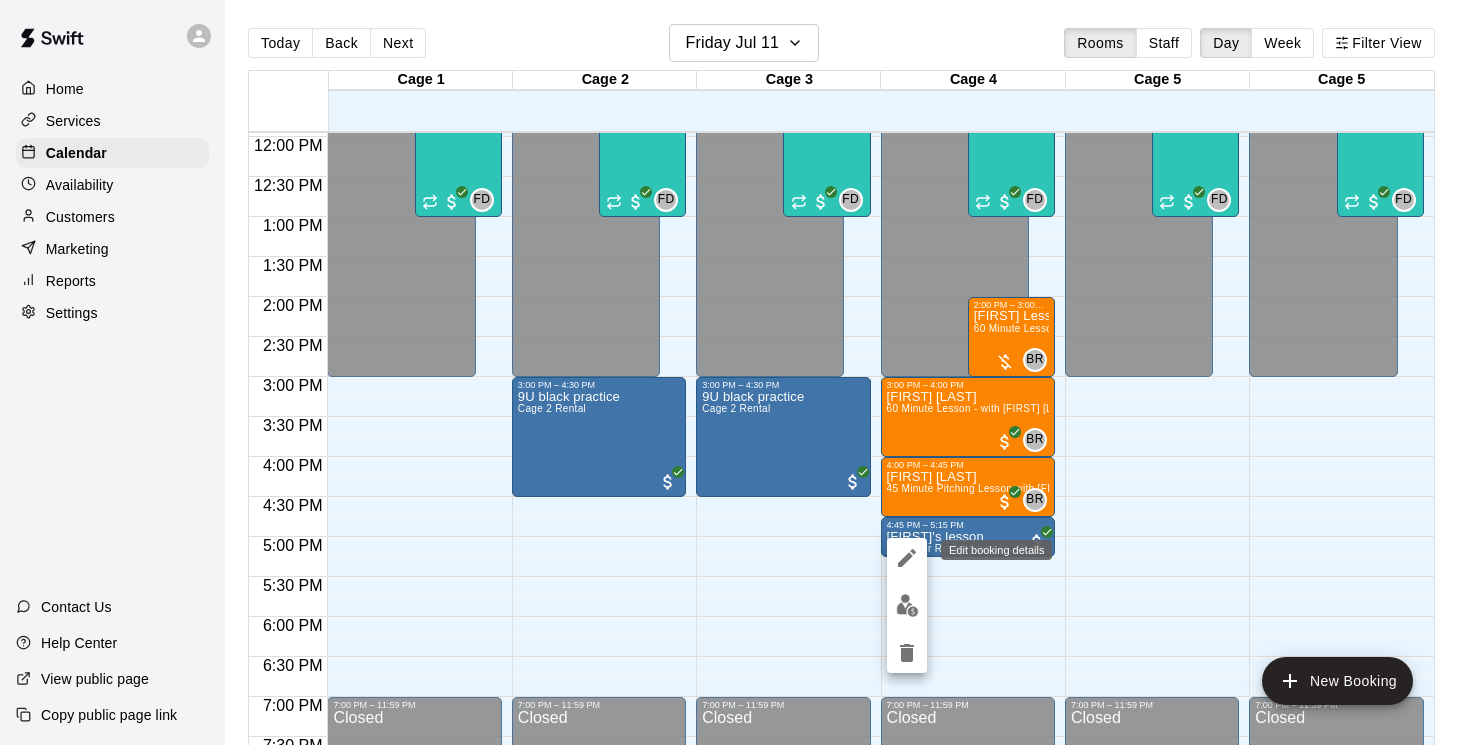 click 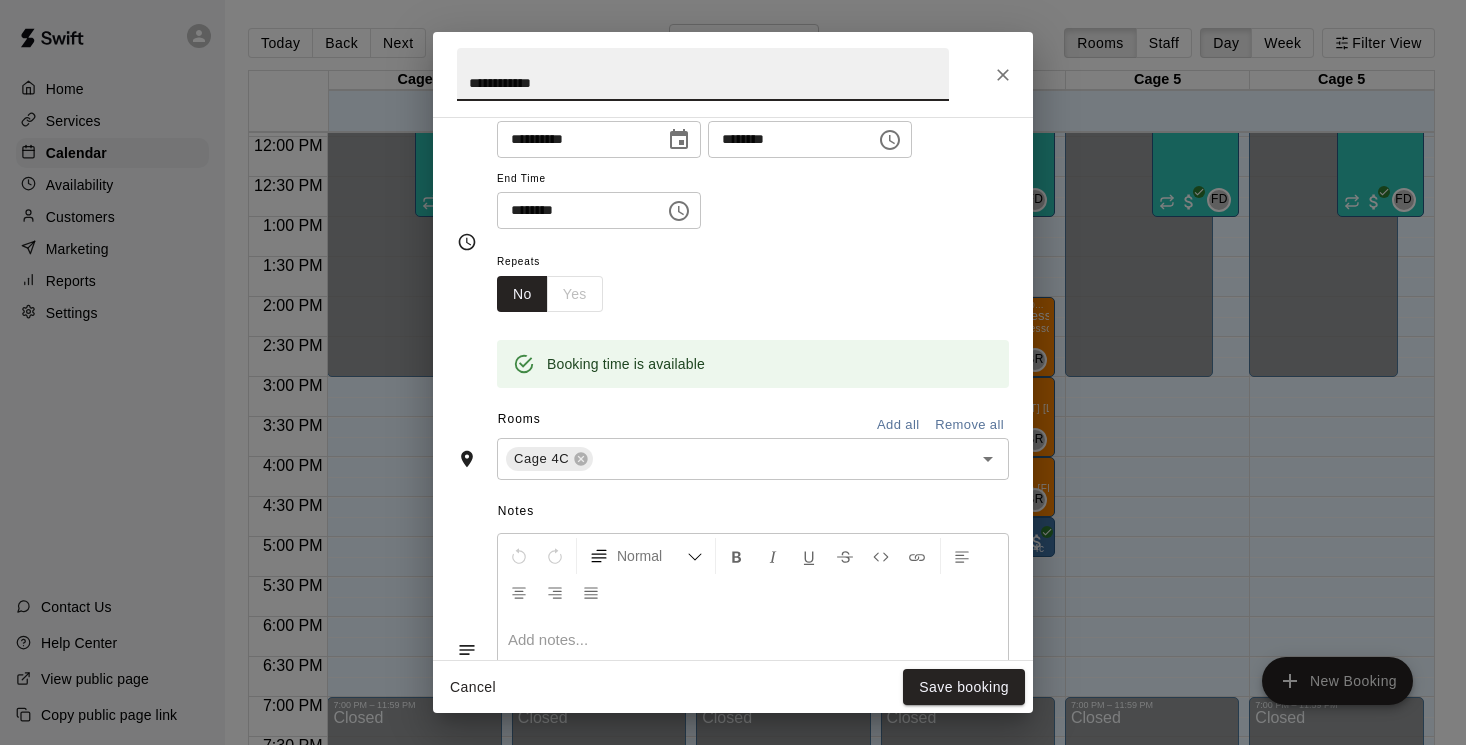 scroll, scrollTop: 234, scrollLeft: 0, axis: vertical 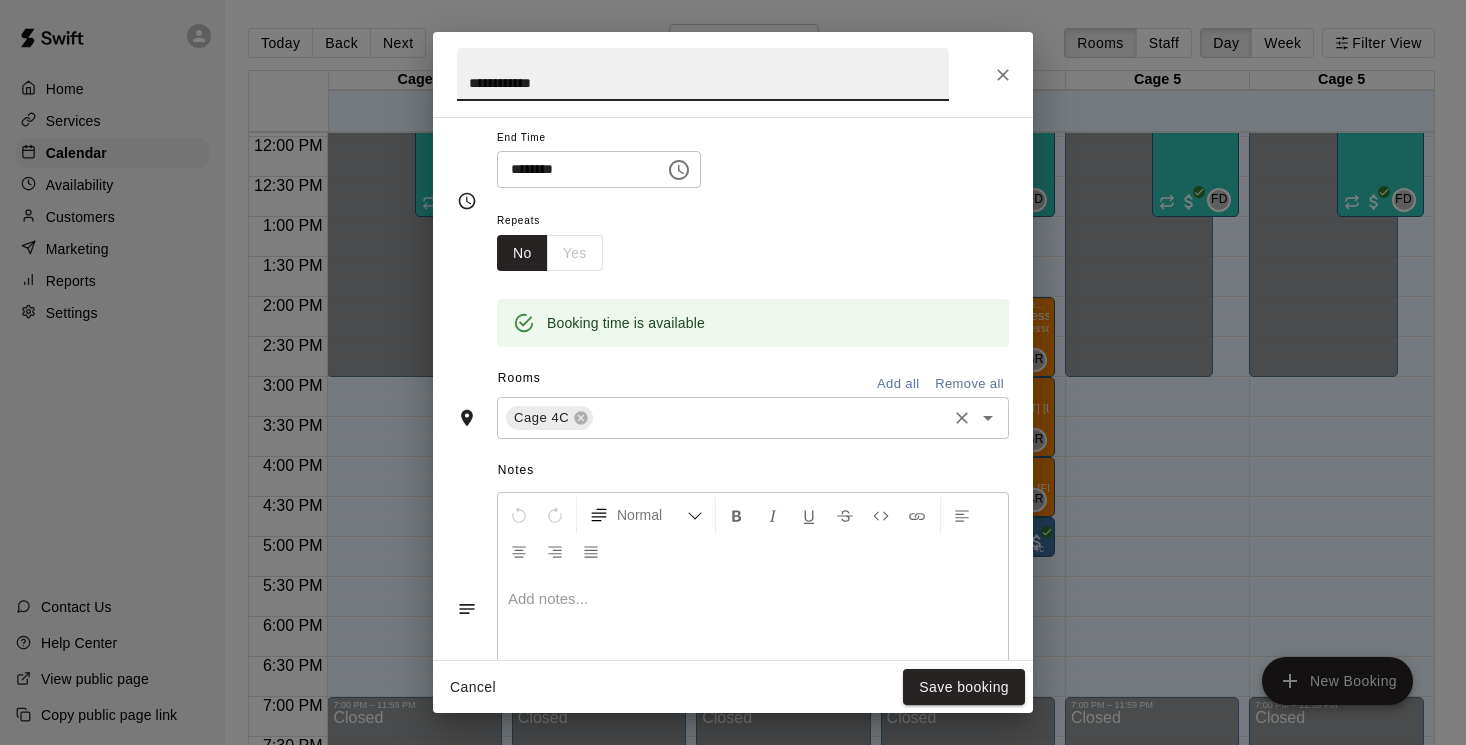 click 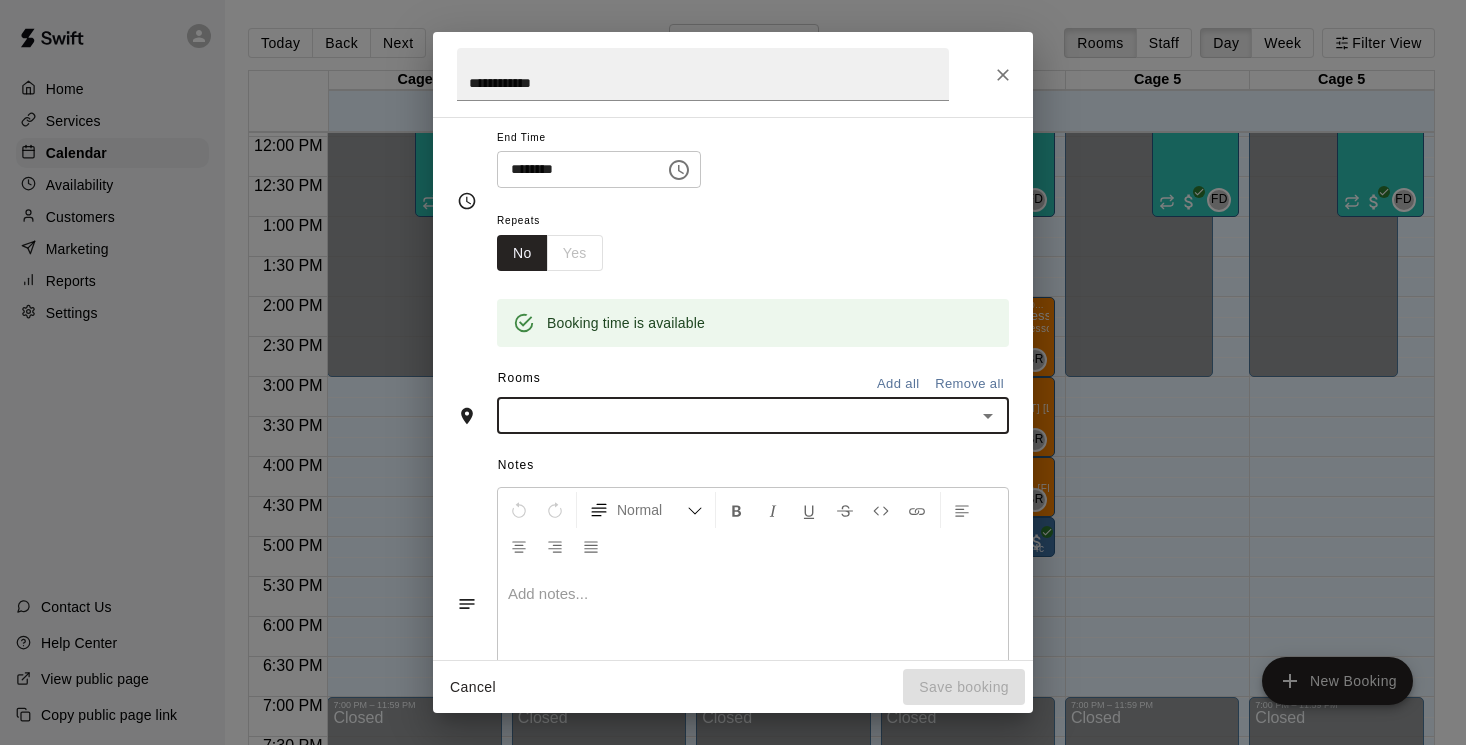 scroll, scrollTop: 196, scrollLeft: 0, axis: vertical 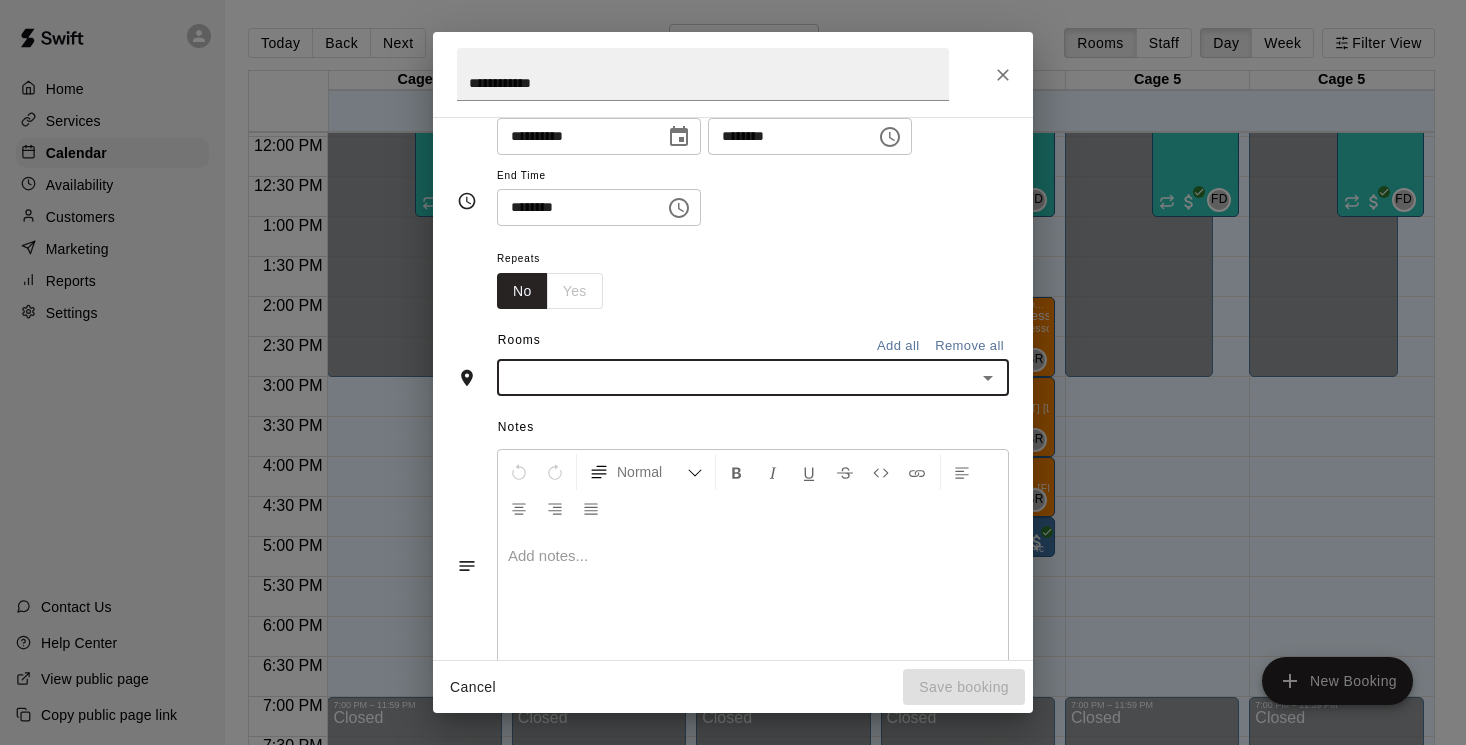 click at bounding box center [736, 377] 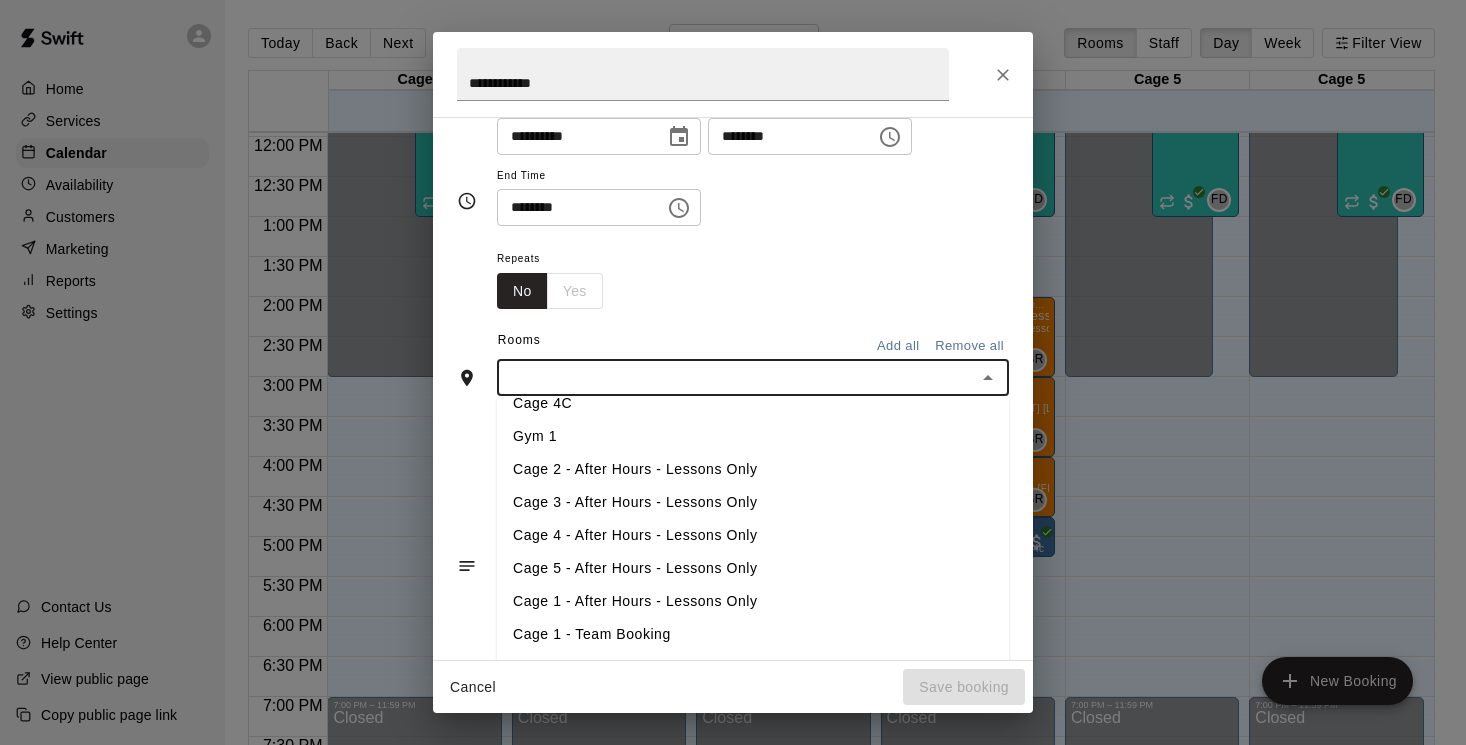 scroll, scrollTop: 312, scrollLeft: 0, axis: vertical 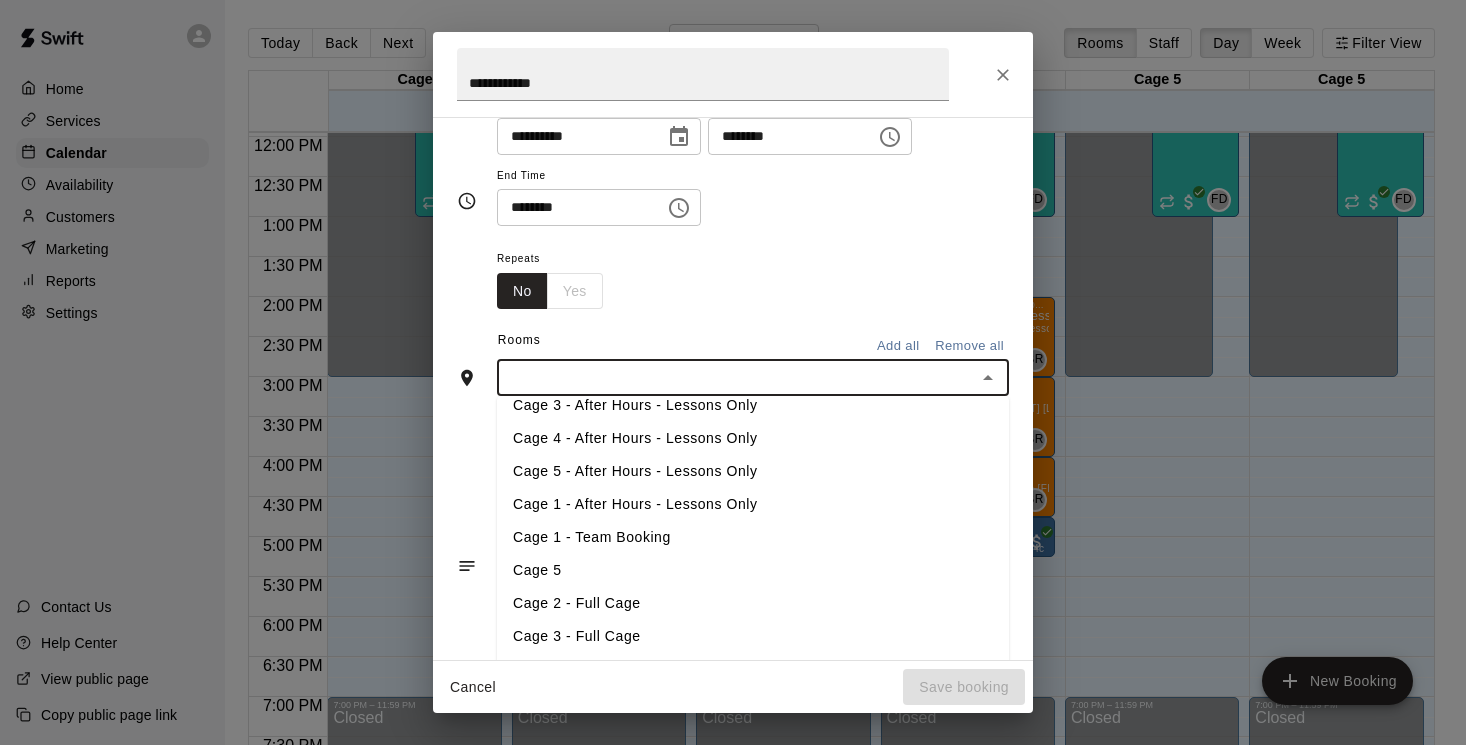 click on "Cage 5" at bounding box center [753, 570] 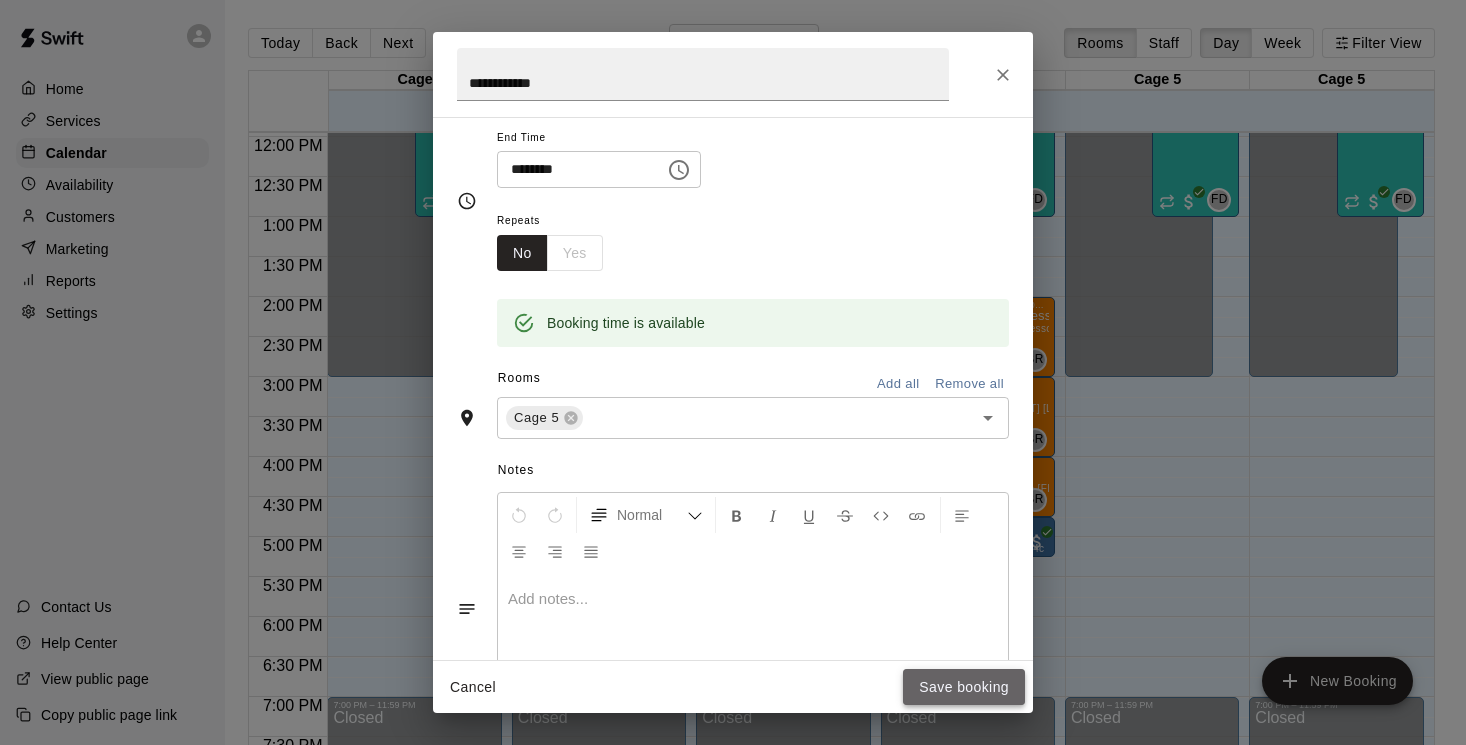 click on "Save booking" at bounding box center [964, 687] 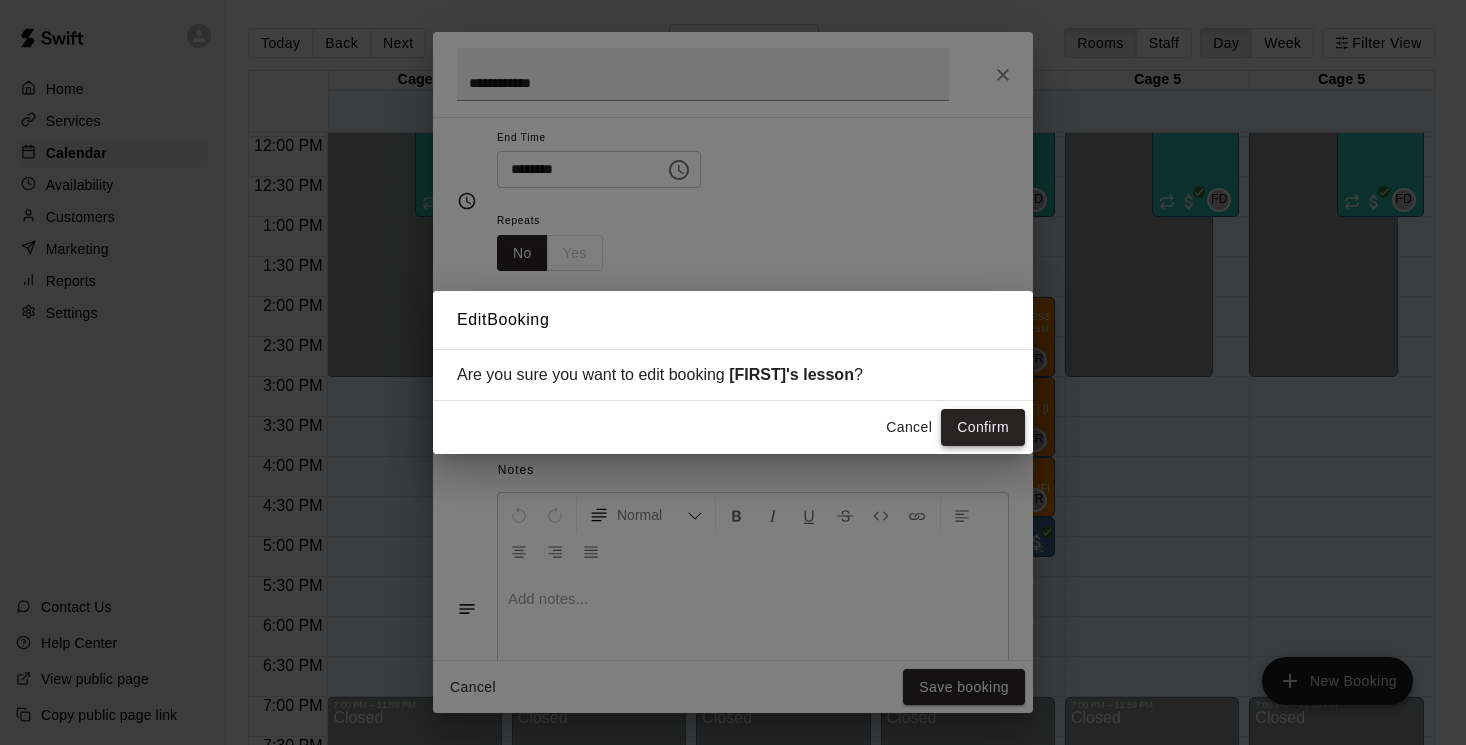 click on "Confirm" at bounding box center (983, 427) 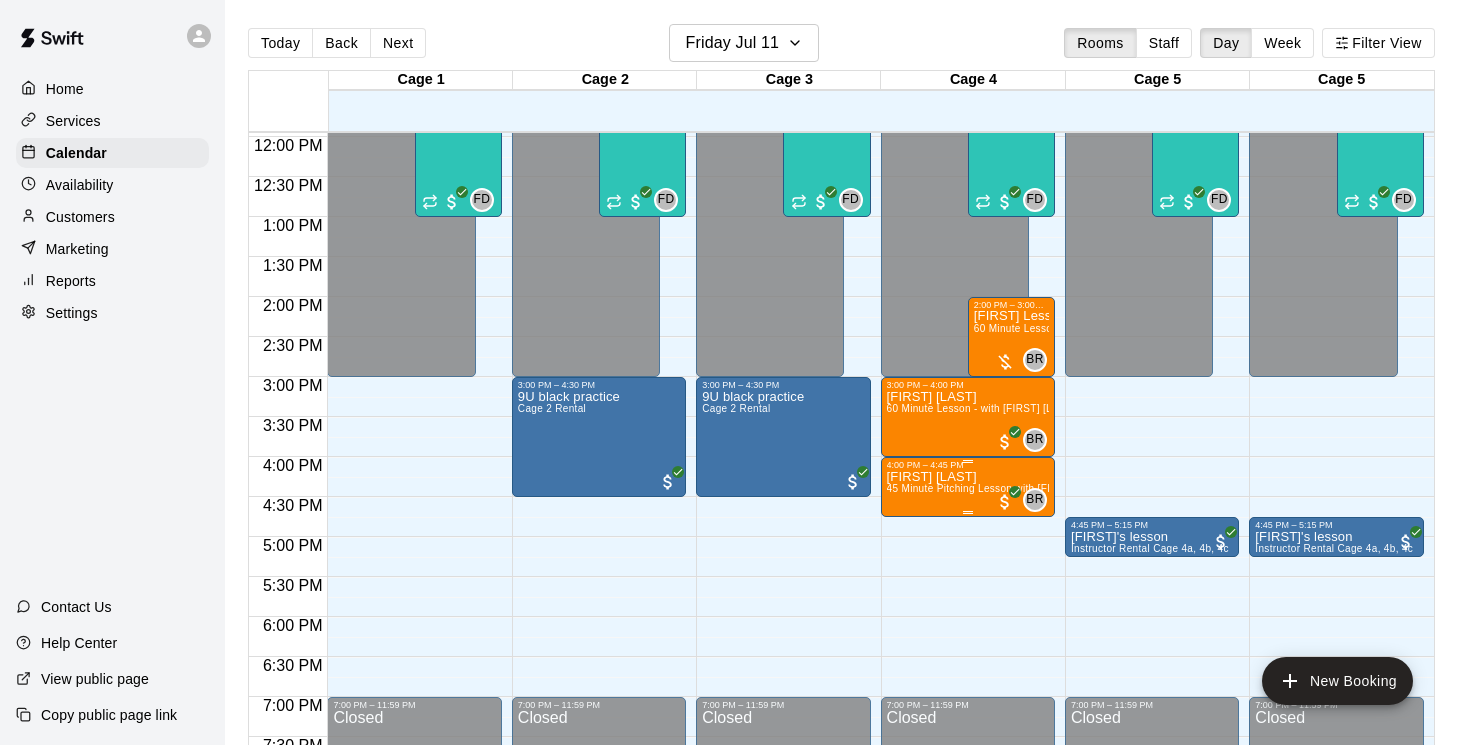 click on "45 Minute Pitching Lesson with [FIRST] [LAST]" at bounding box center (998, 488) 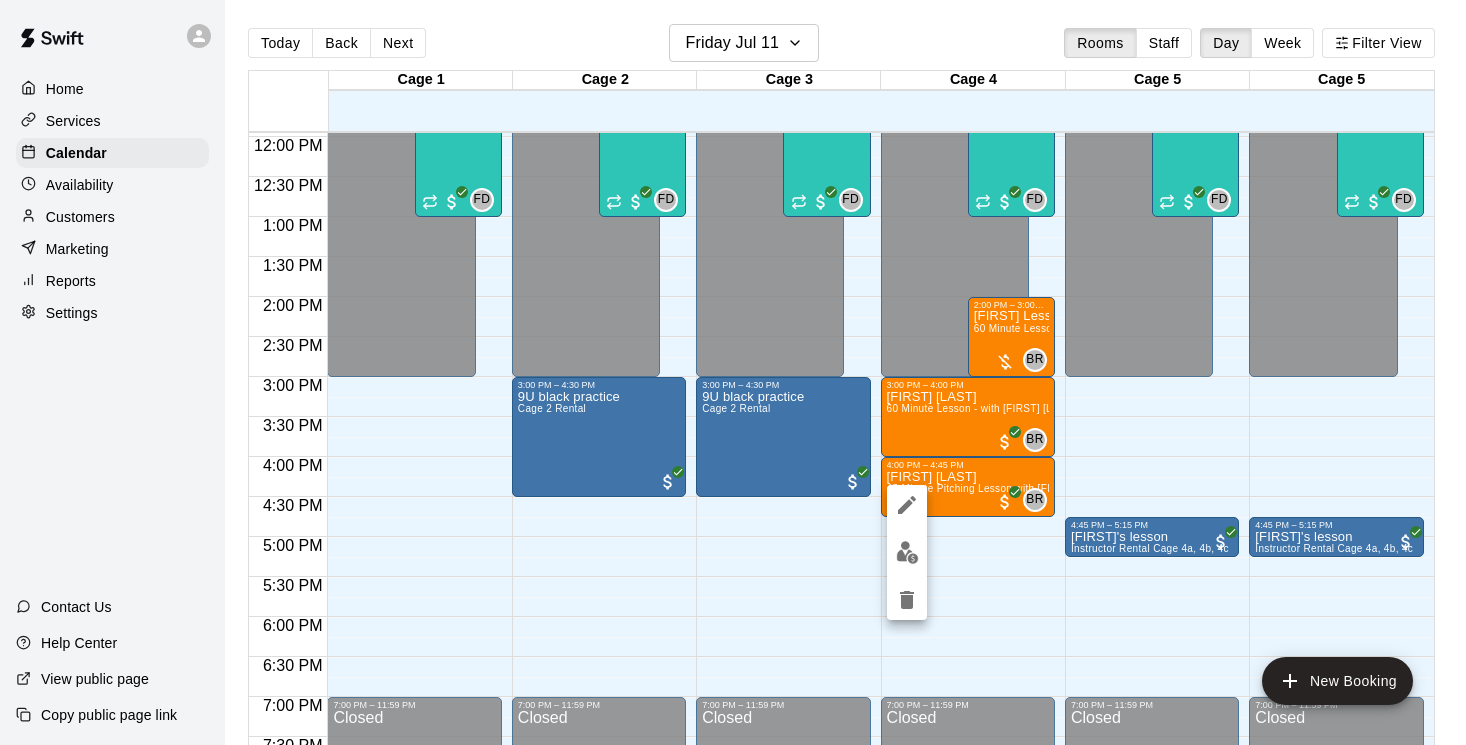 click at bounding box center (733, 372) 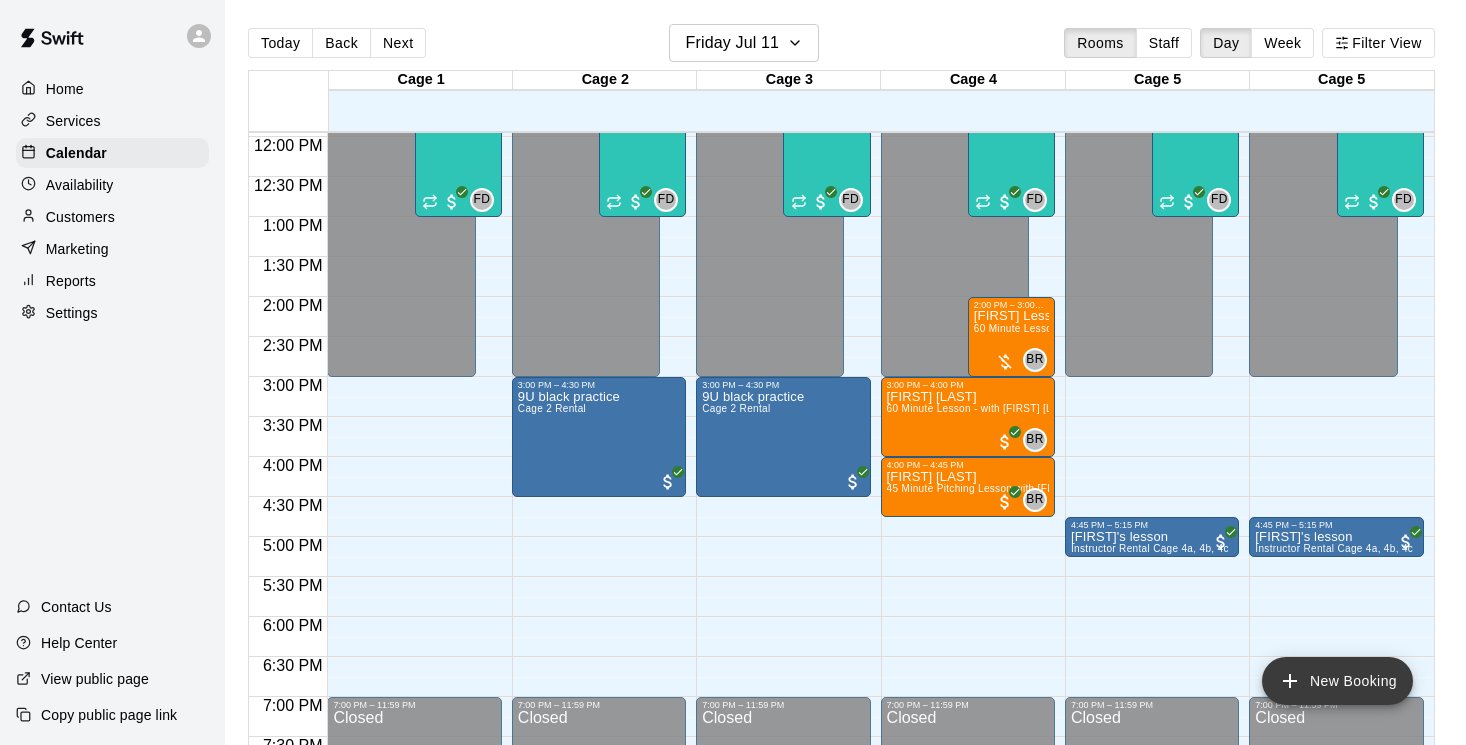 click on "New Booking" at bounding box center (1337, 681) 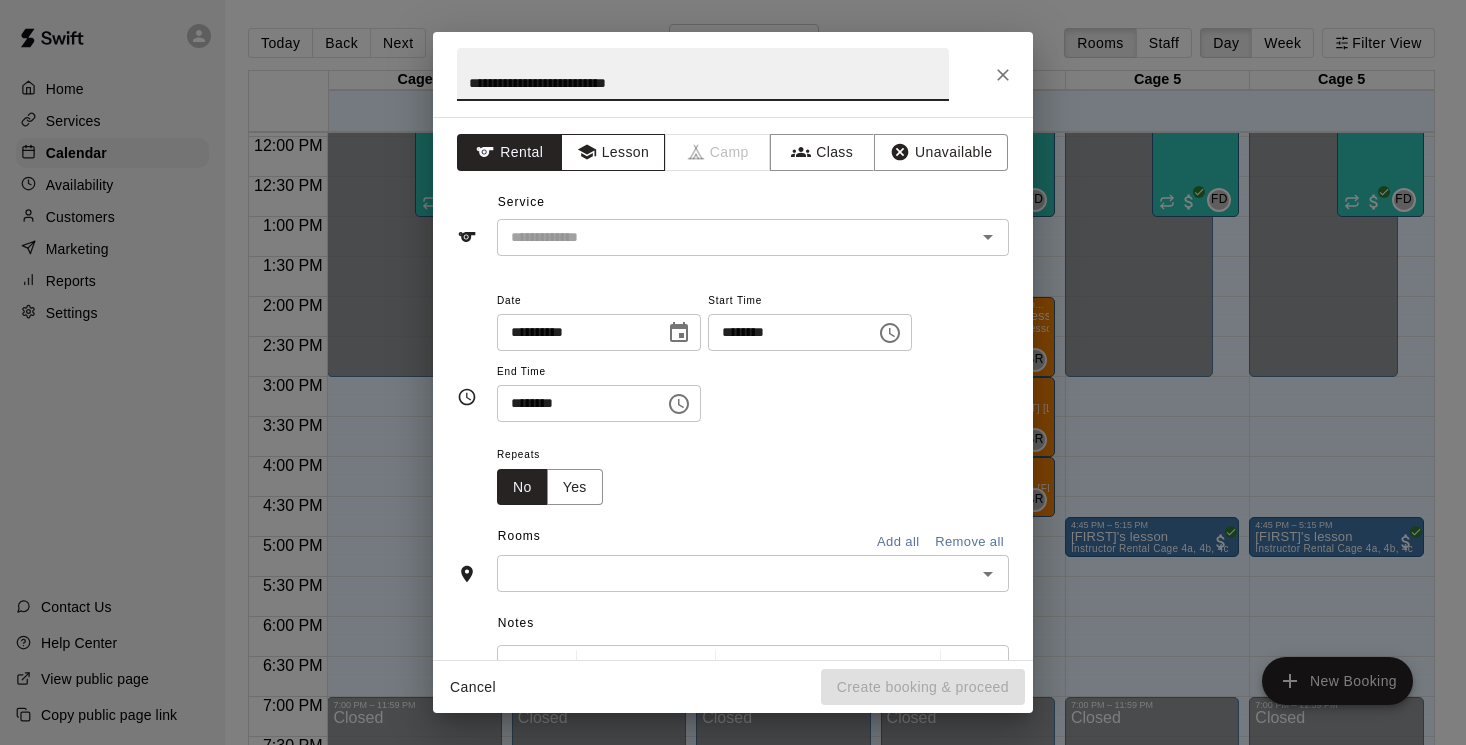 type on "**********" 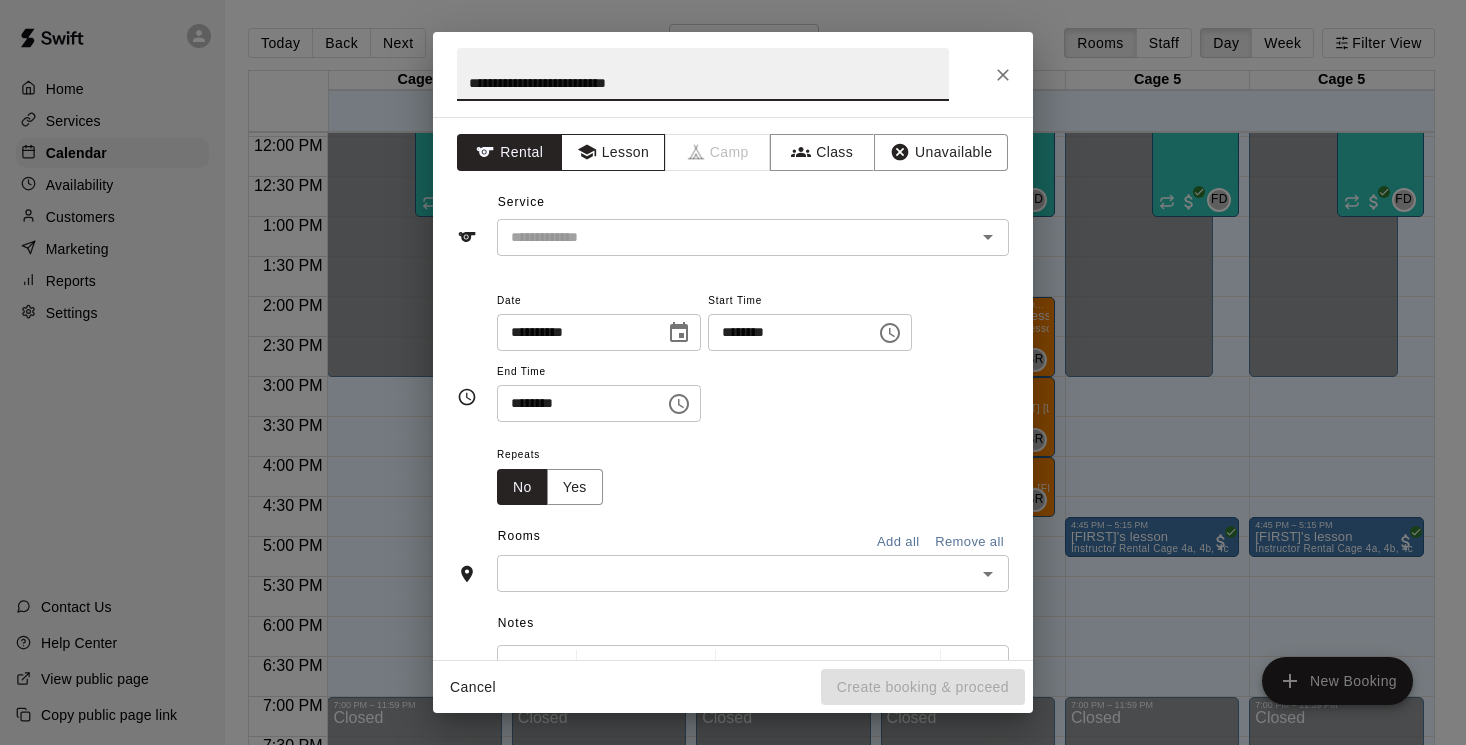 click on "Lesson" at bounding box center (613, 152) 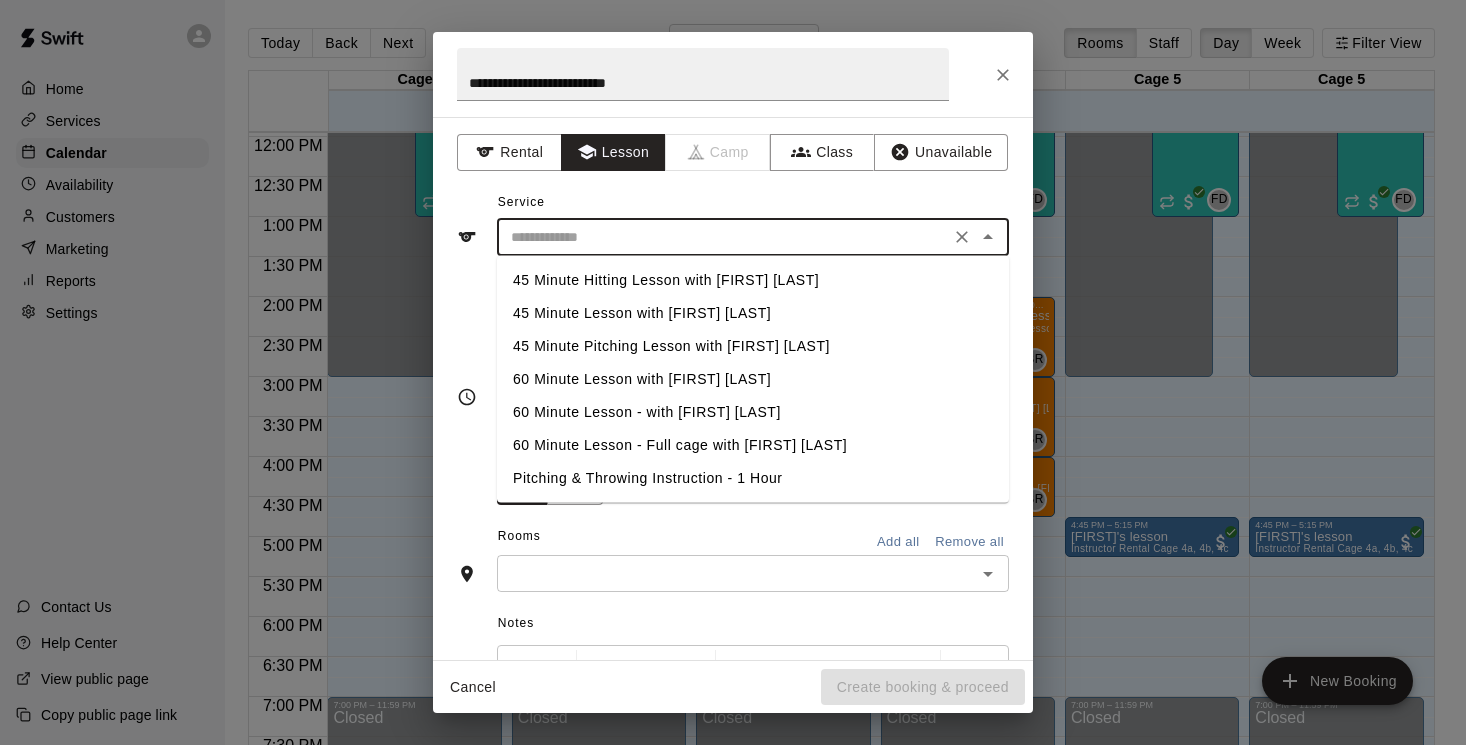 click at bounding box center [723, 237] 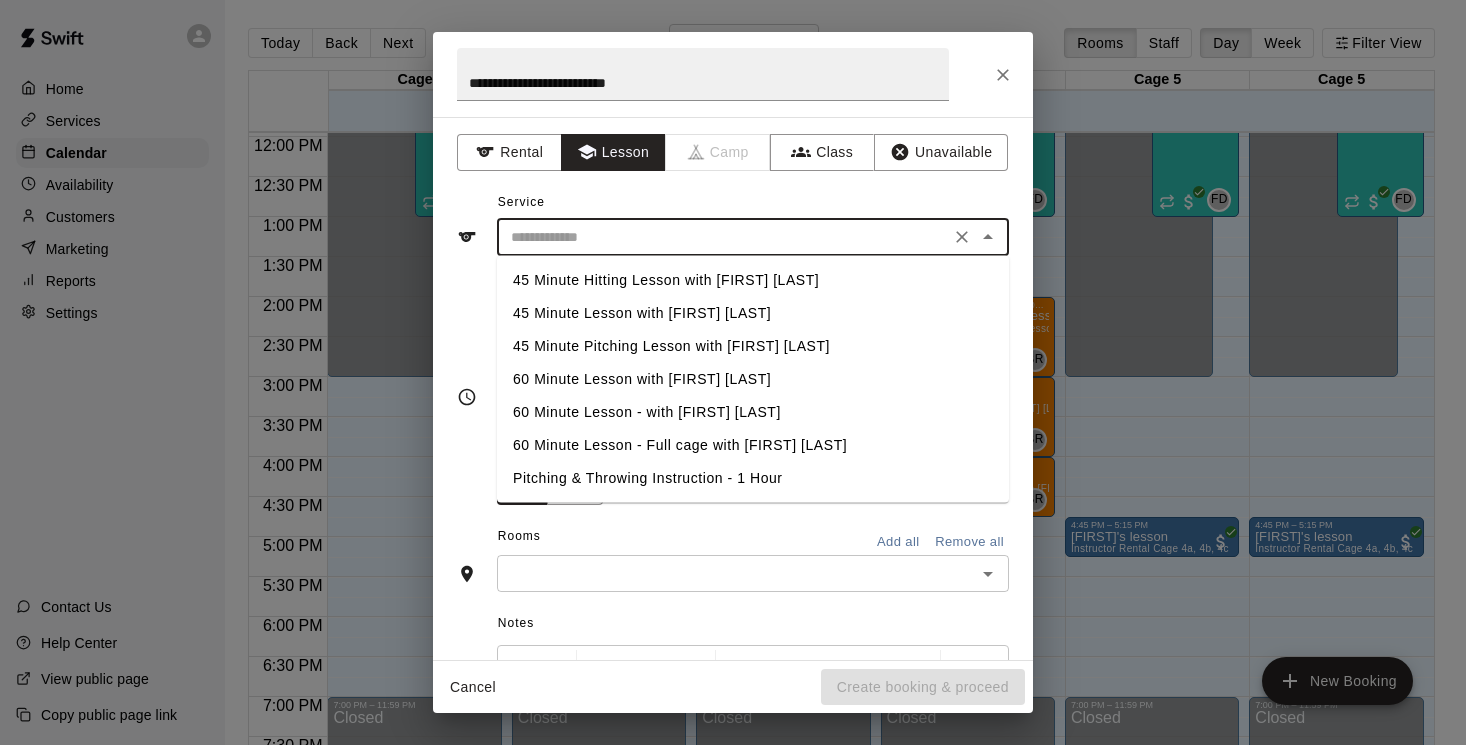 click on "60 Minute Lesson - with [FIRST] [LAST]" at bounding box center (753, 412) 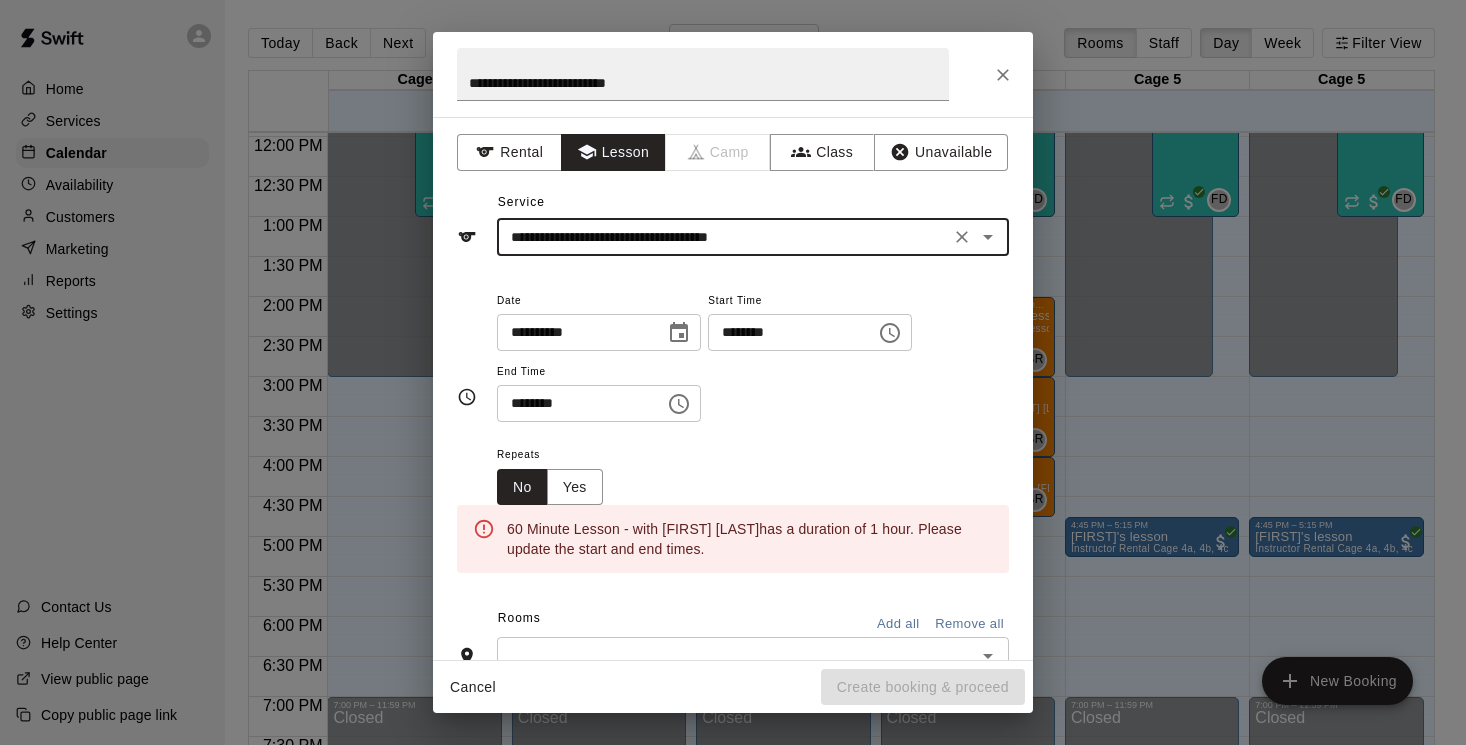 click on "********" at bounding box center [785, 332] 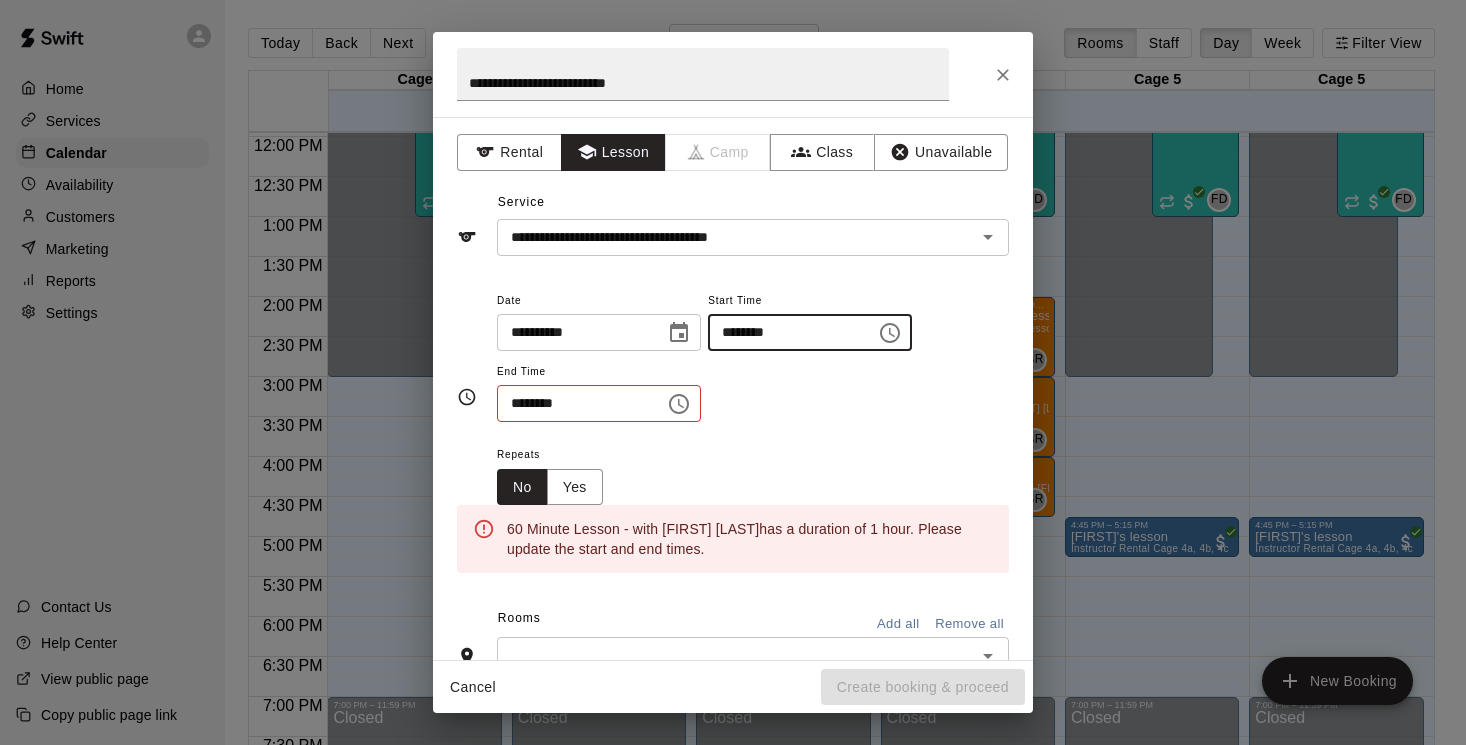 type on "********" 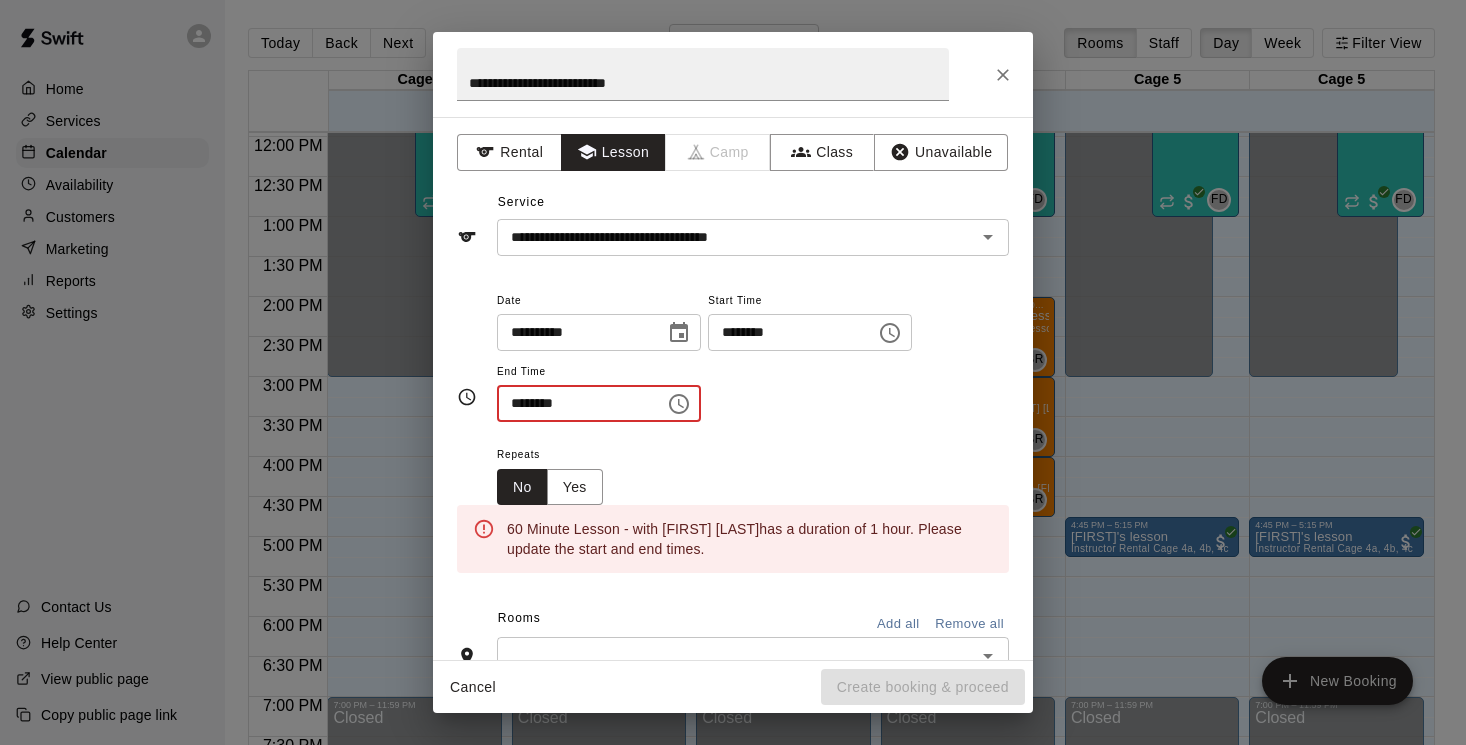 click on "********" at bounding box center [574, 403] 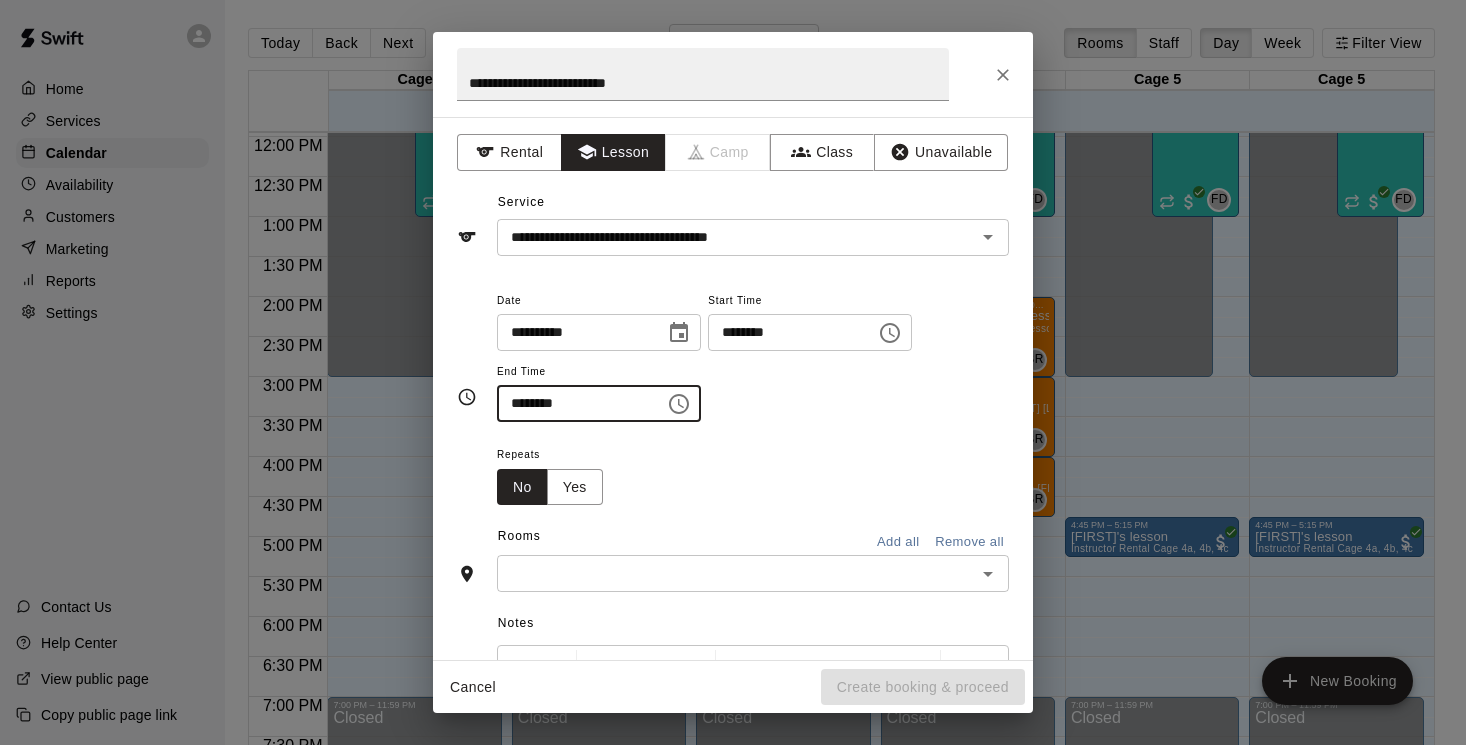 type on "********" 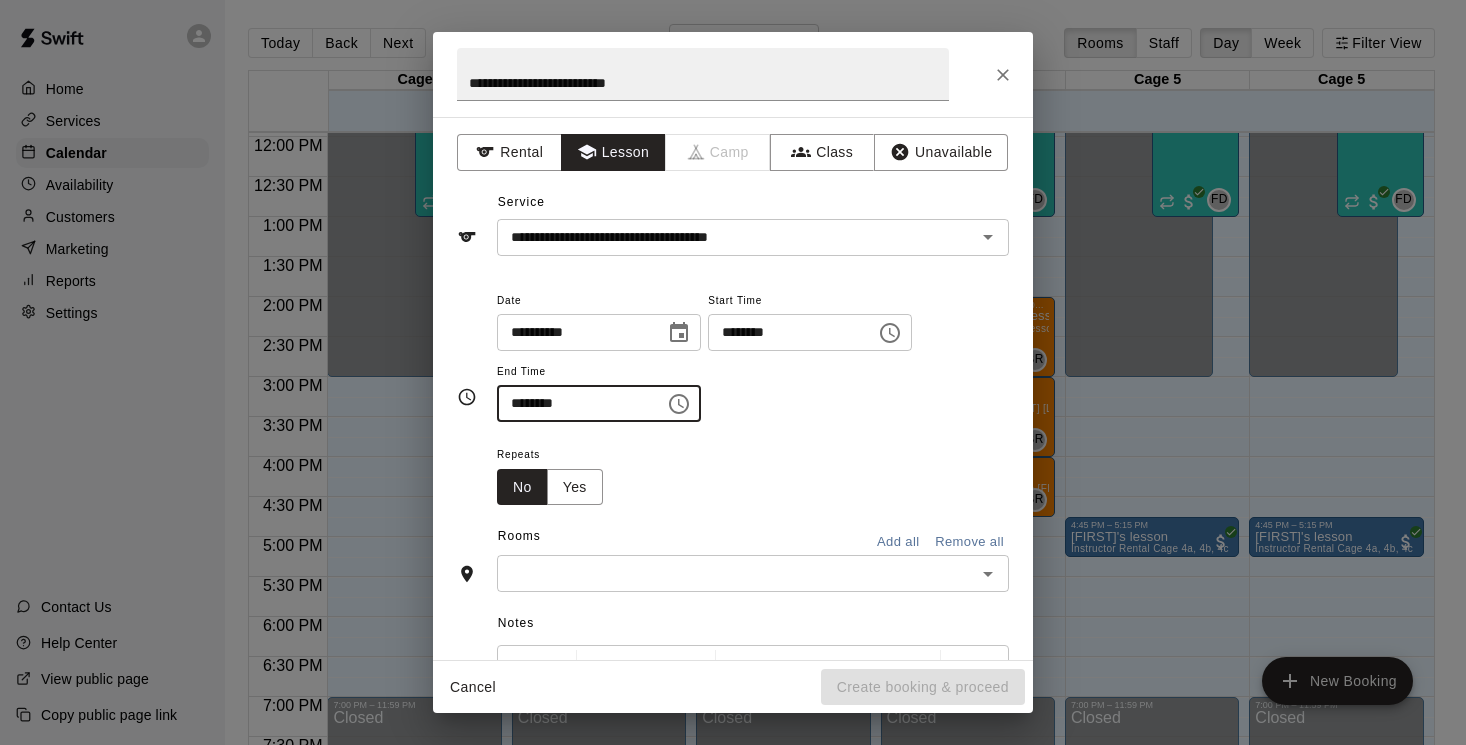 click at bounding box center (736, 573) 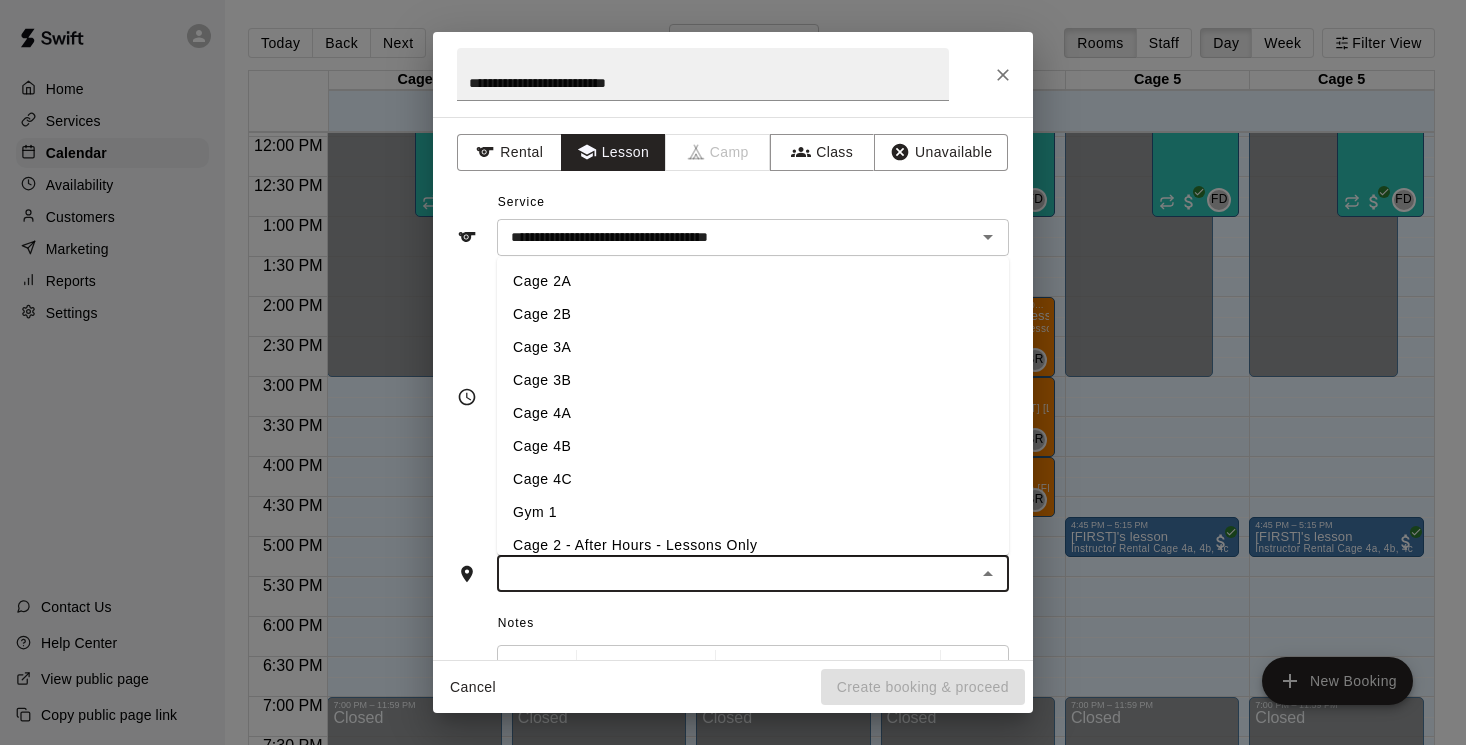 click on "Cage 4A" at bounding box center (753, 413) 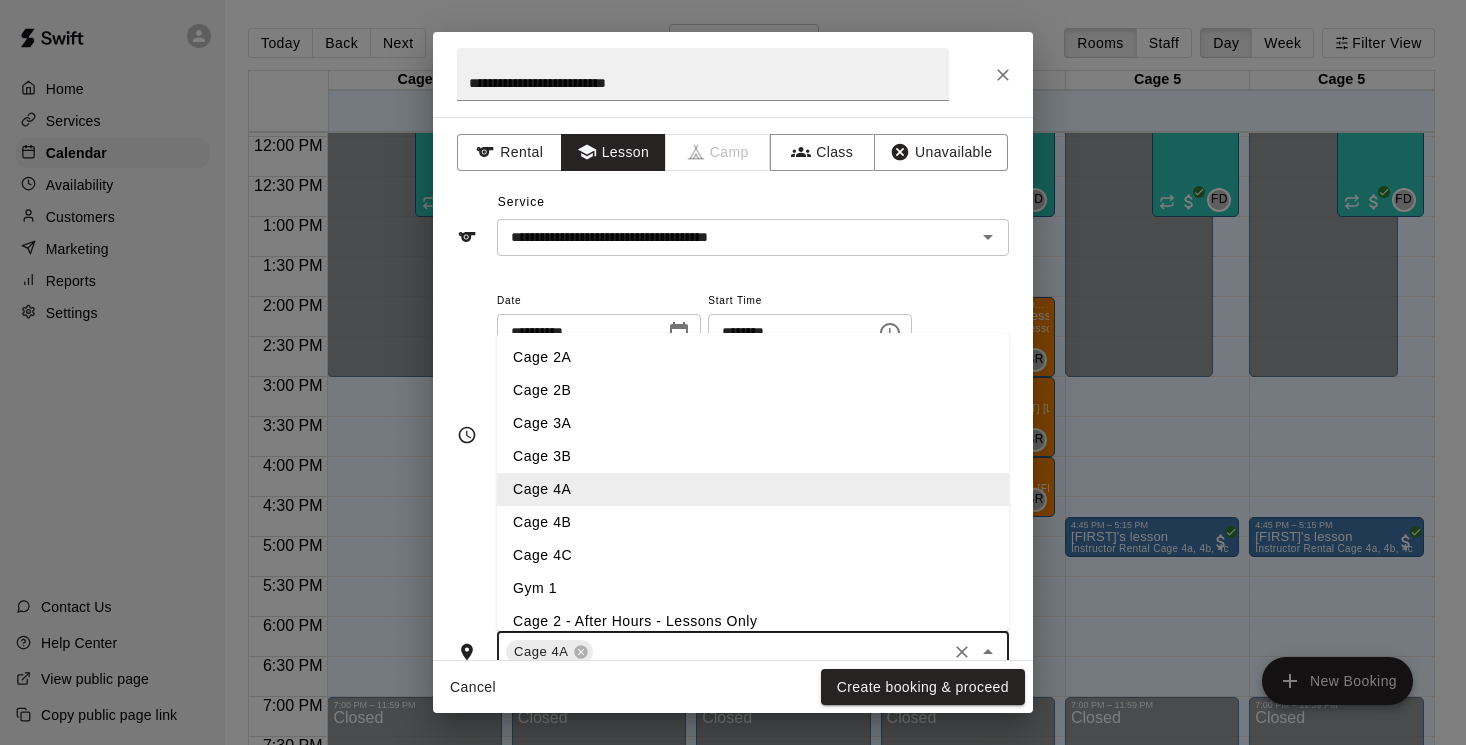 click at bounding box center [770, 652] 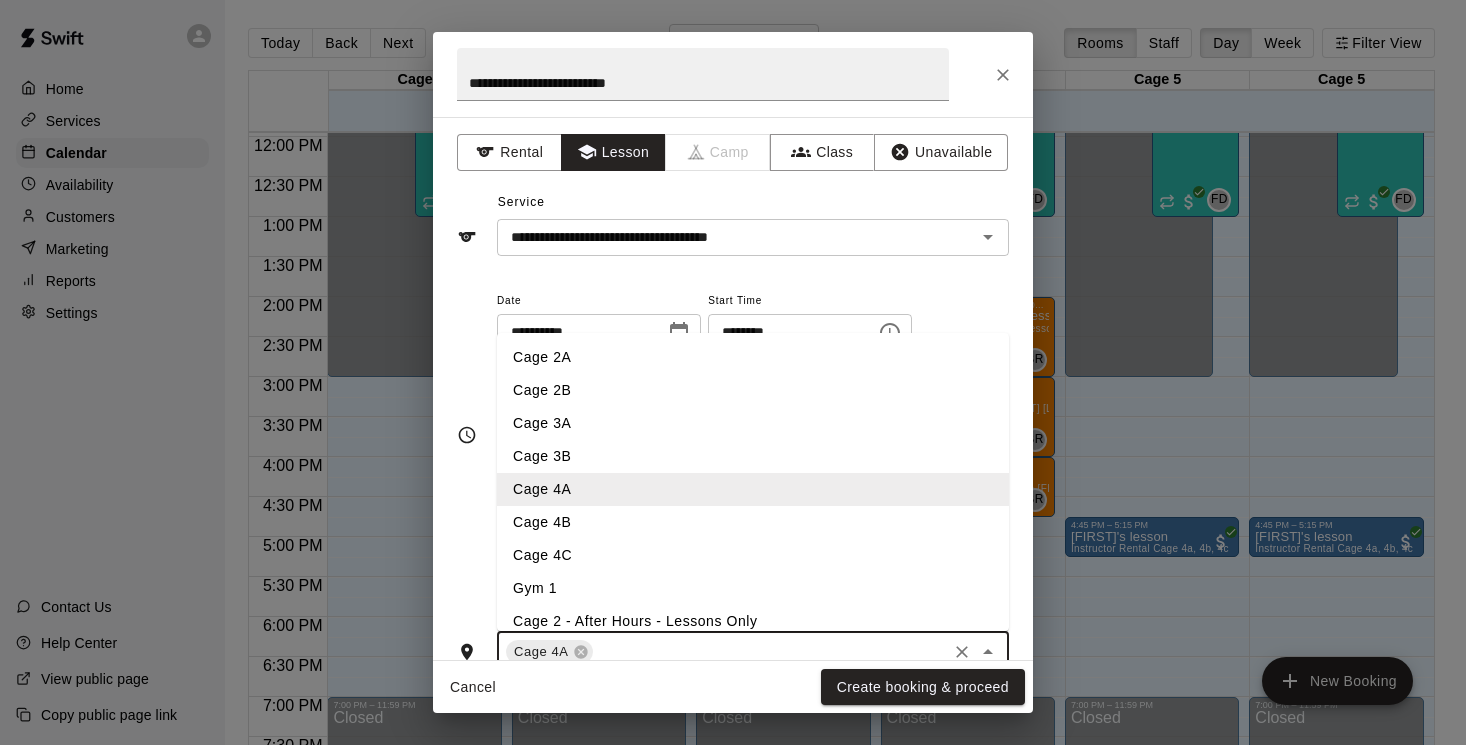 click on "Cage 4B" at bounding box center [753, 522] 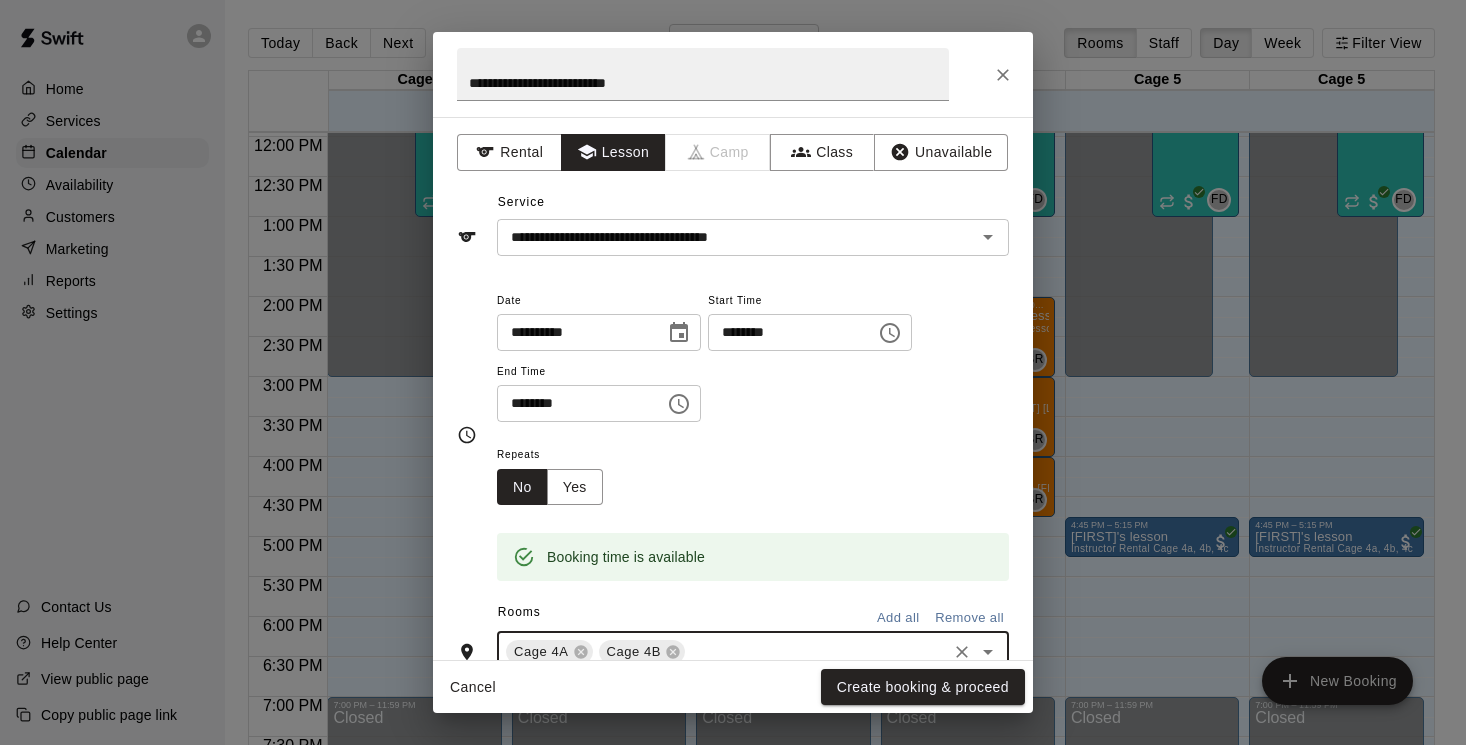 click at bounding box center [816, 652] 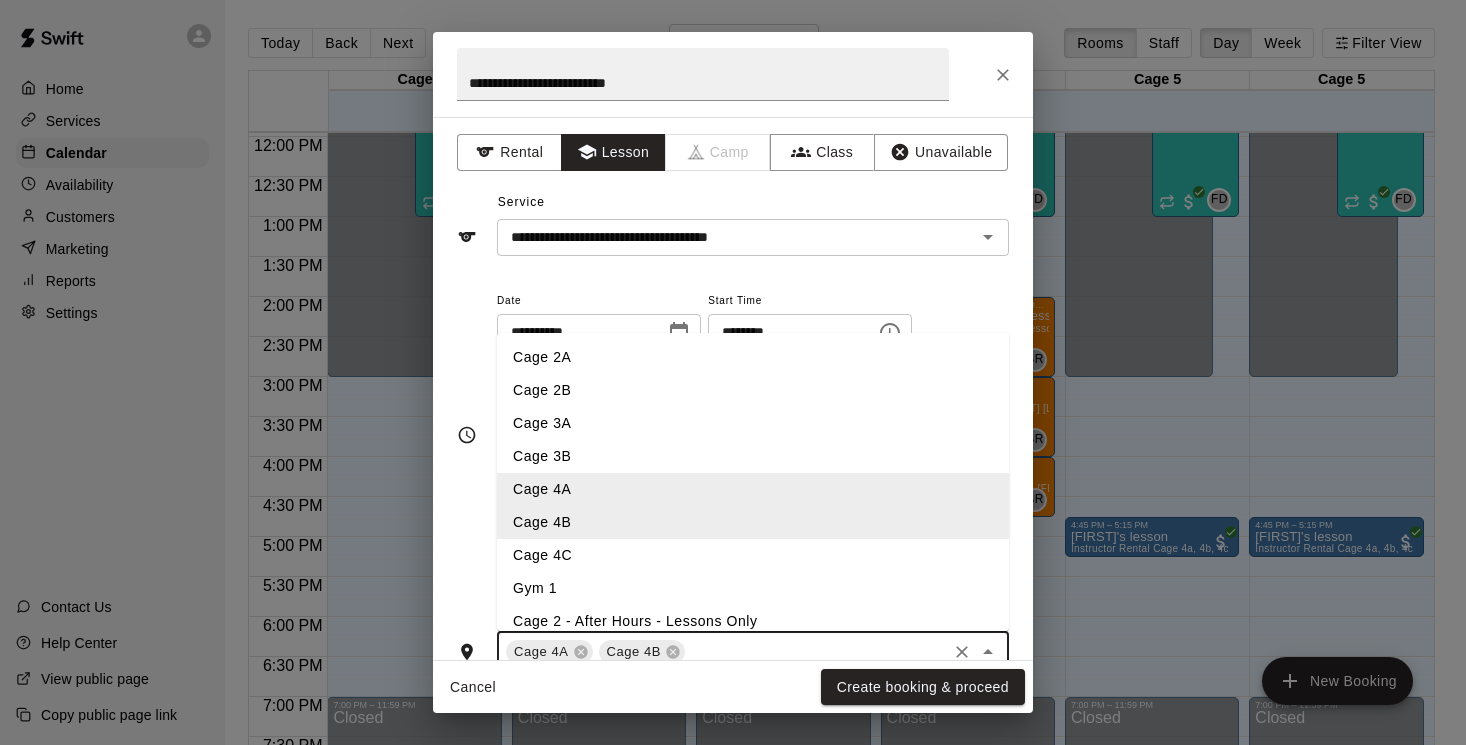 click on "Cage 4C" at bounding box center [753, 555] 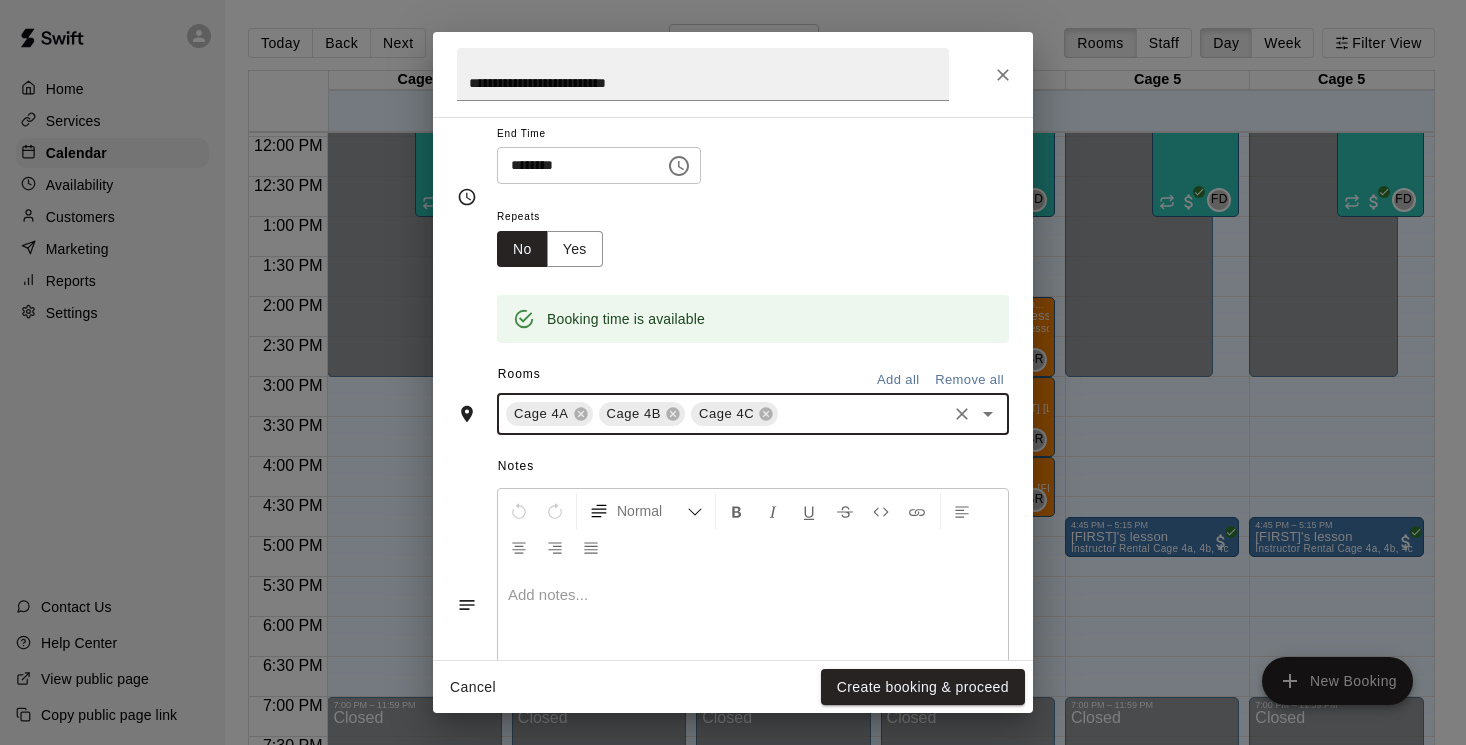 scroll, scrollTop: 336, scrollLeft: 0, axis: vertical 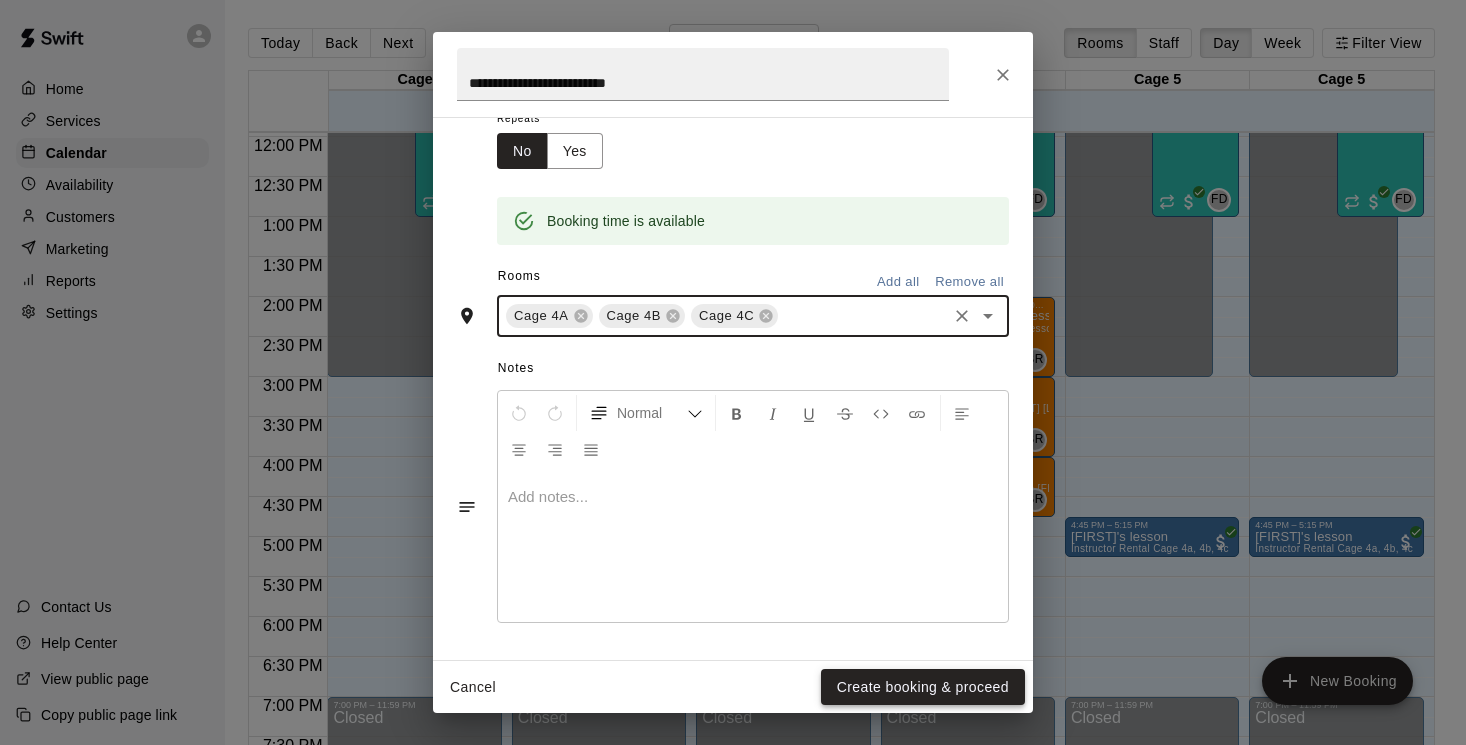 click on "Create booking & proceed" at bounding box center (923, 687) 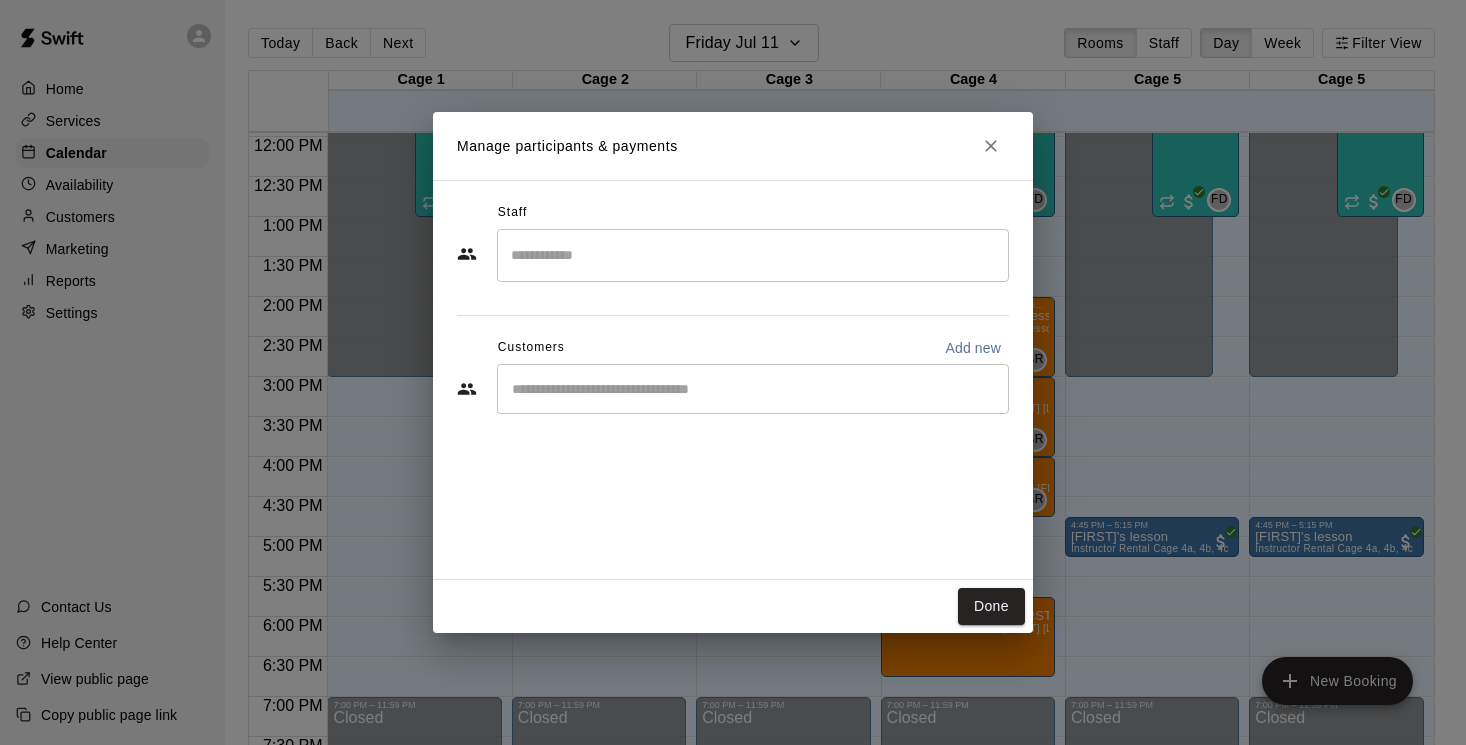 click at bounding box center [753, 389] 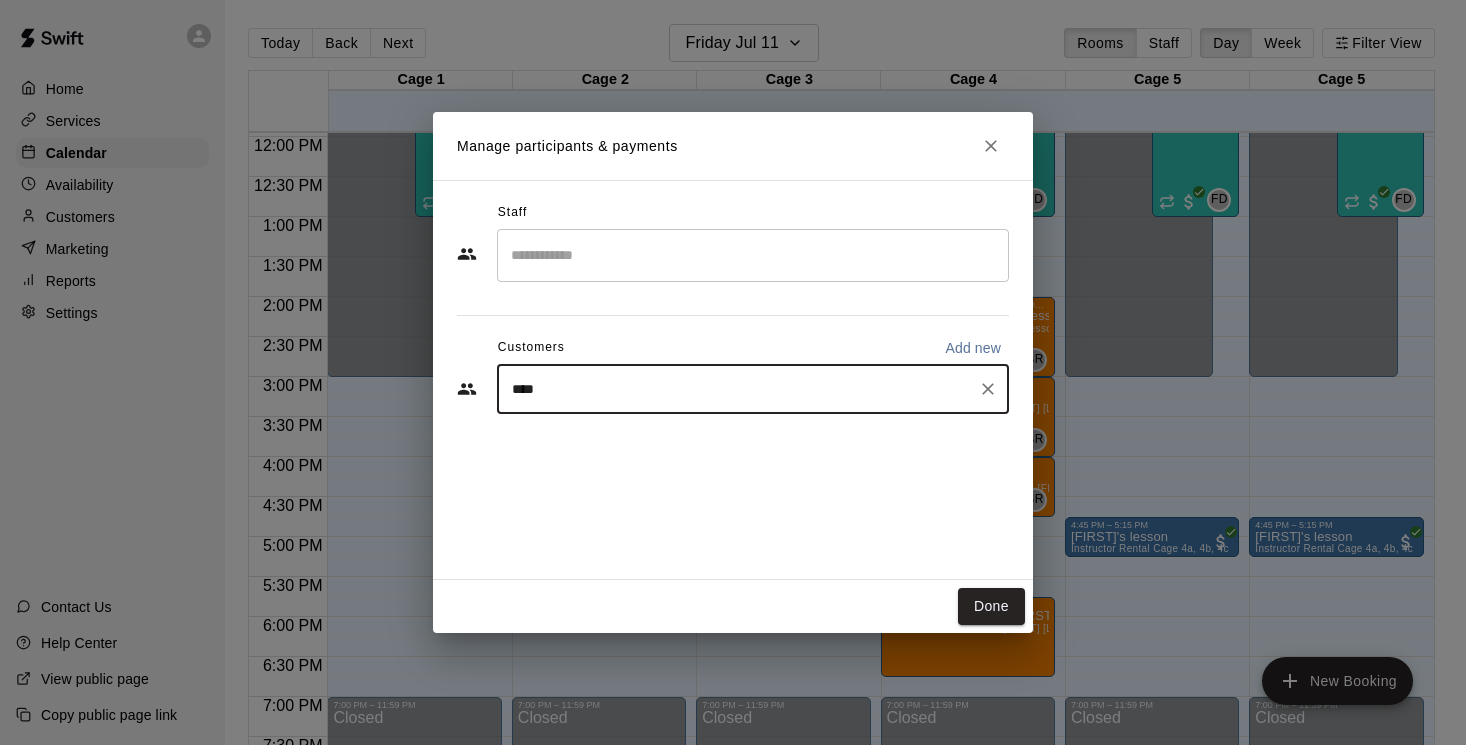 type on "*****" 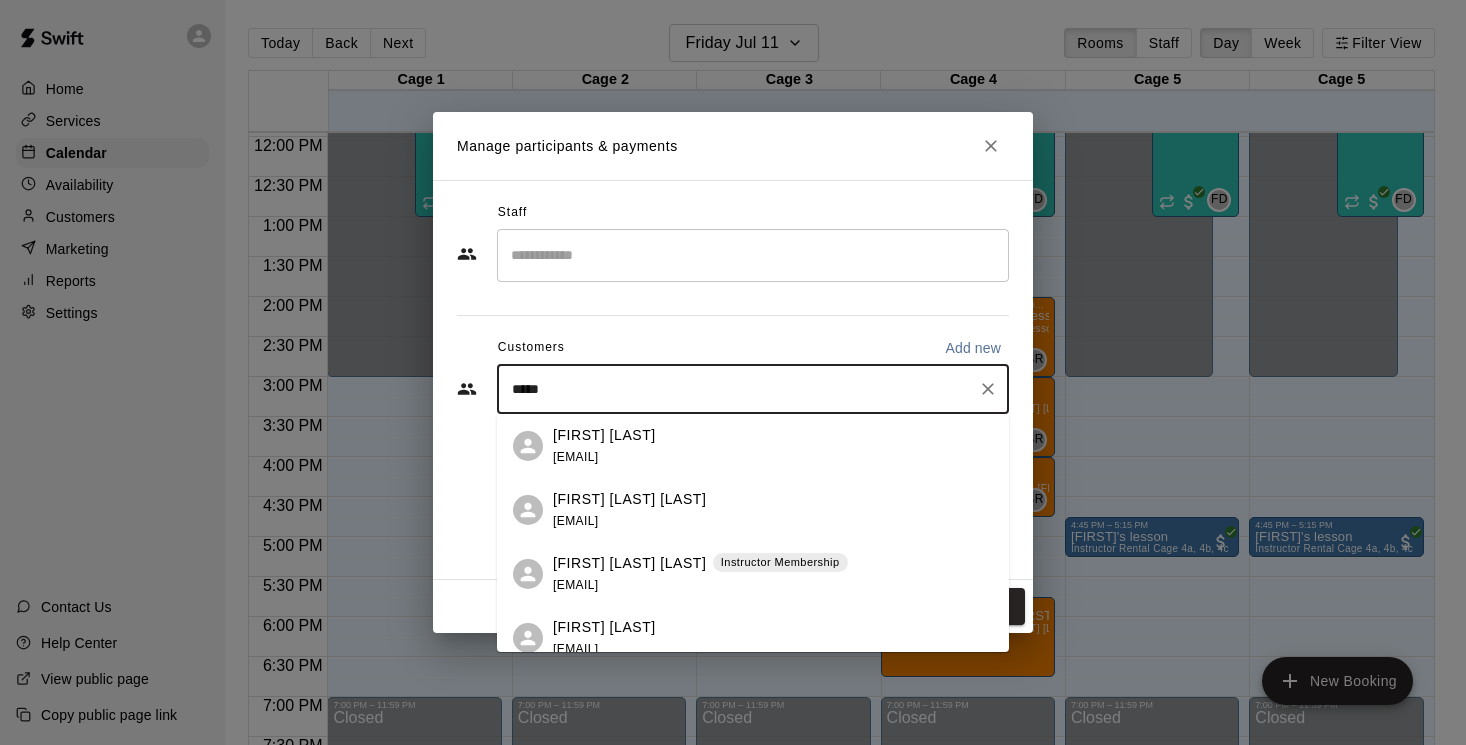 click on "[FIRST] [LAST] [LAST]" at bounding box center (629, 563) 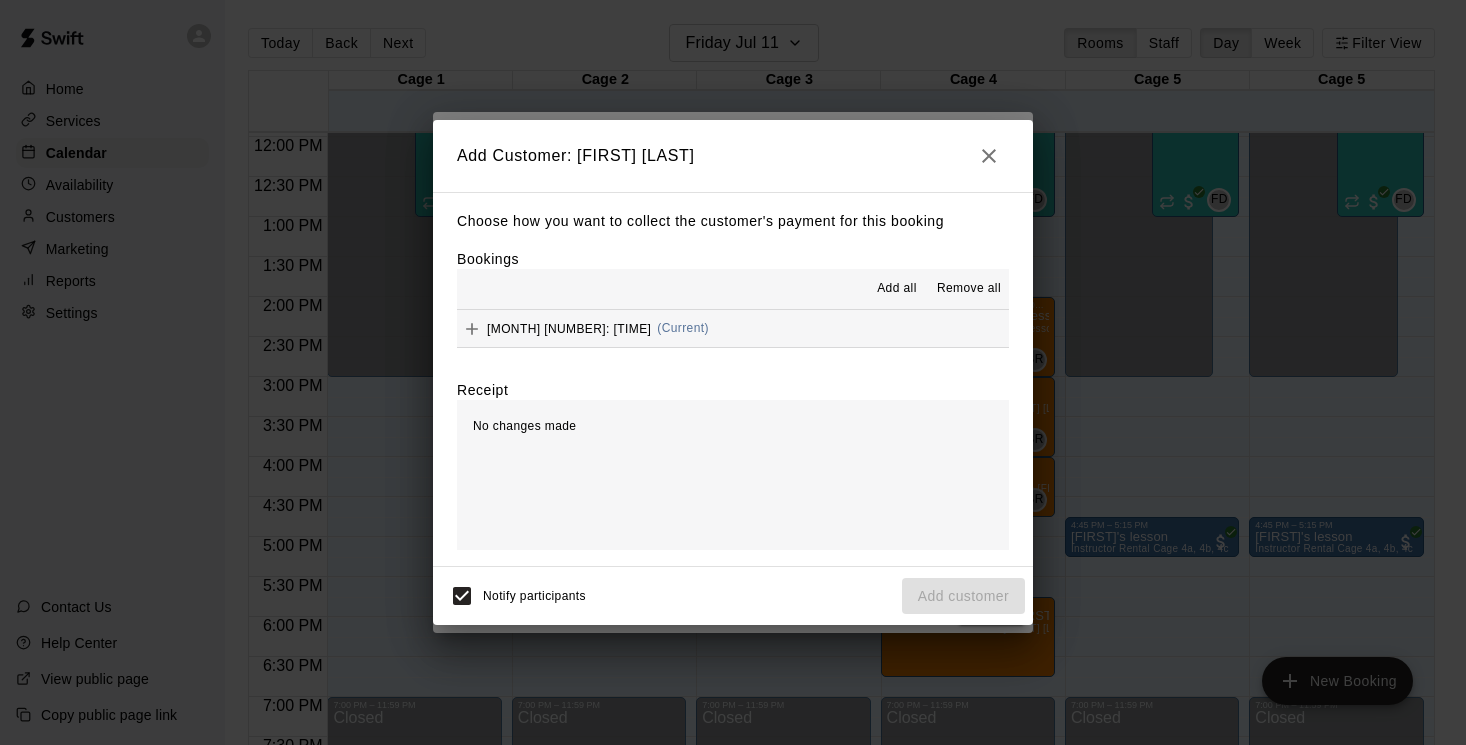 click 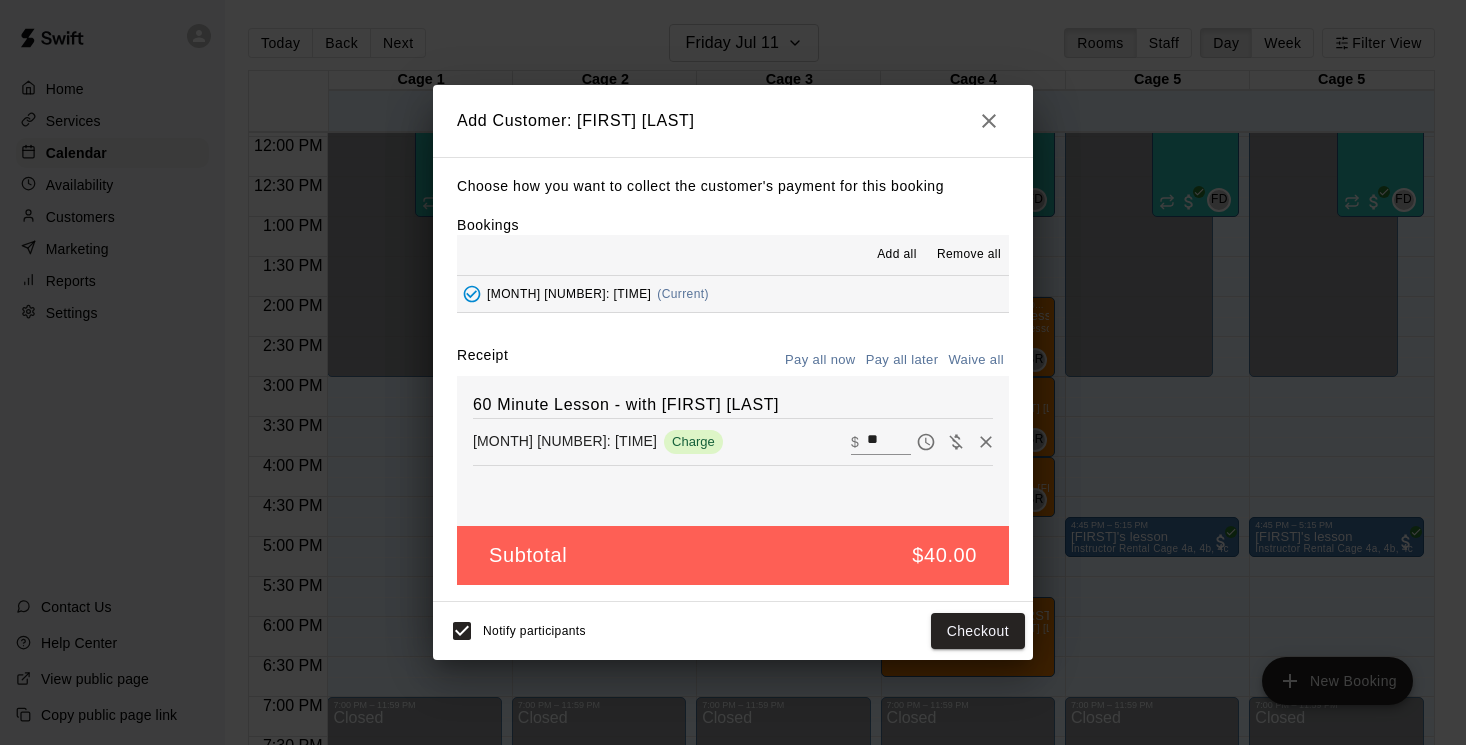 click on "Pay all later" at bounding box center (902, 360) 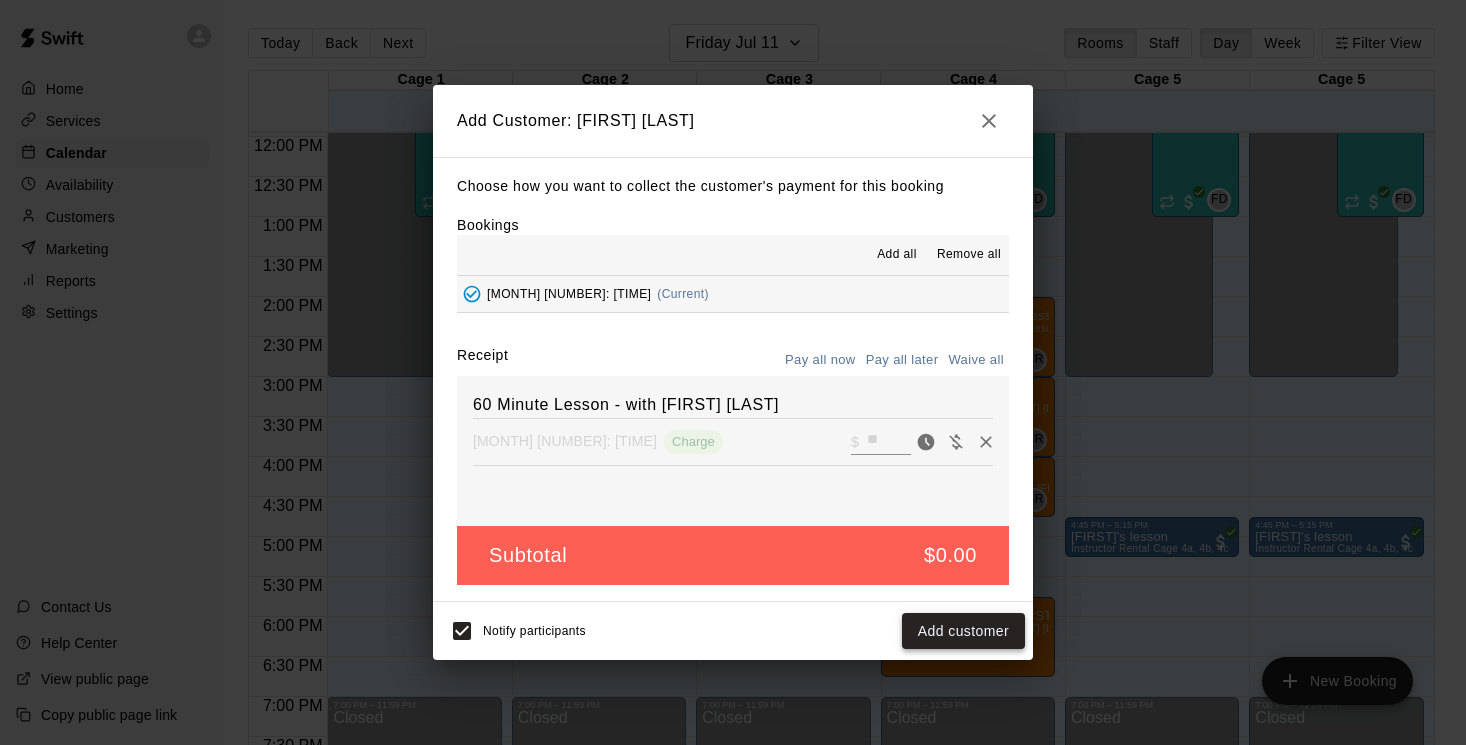click on "Add customer" at bounding box center (963, 631) 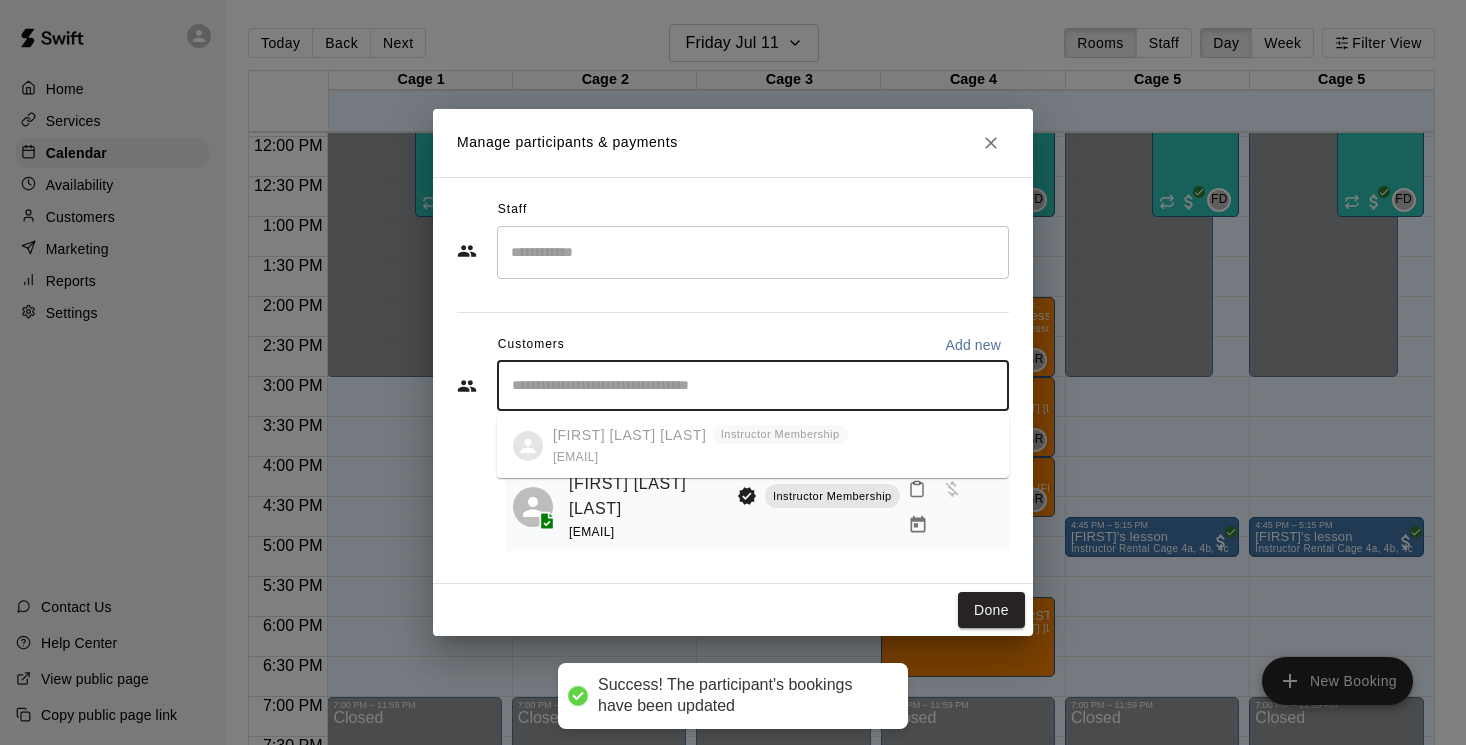 click at bounding box center [753, 386] 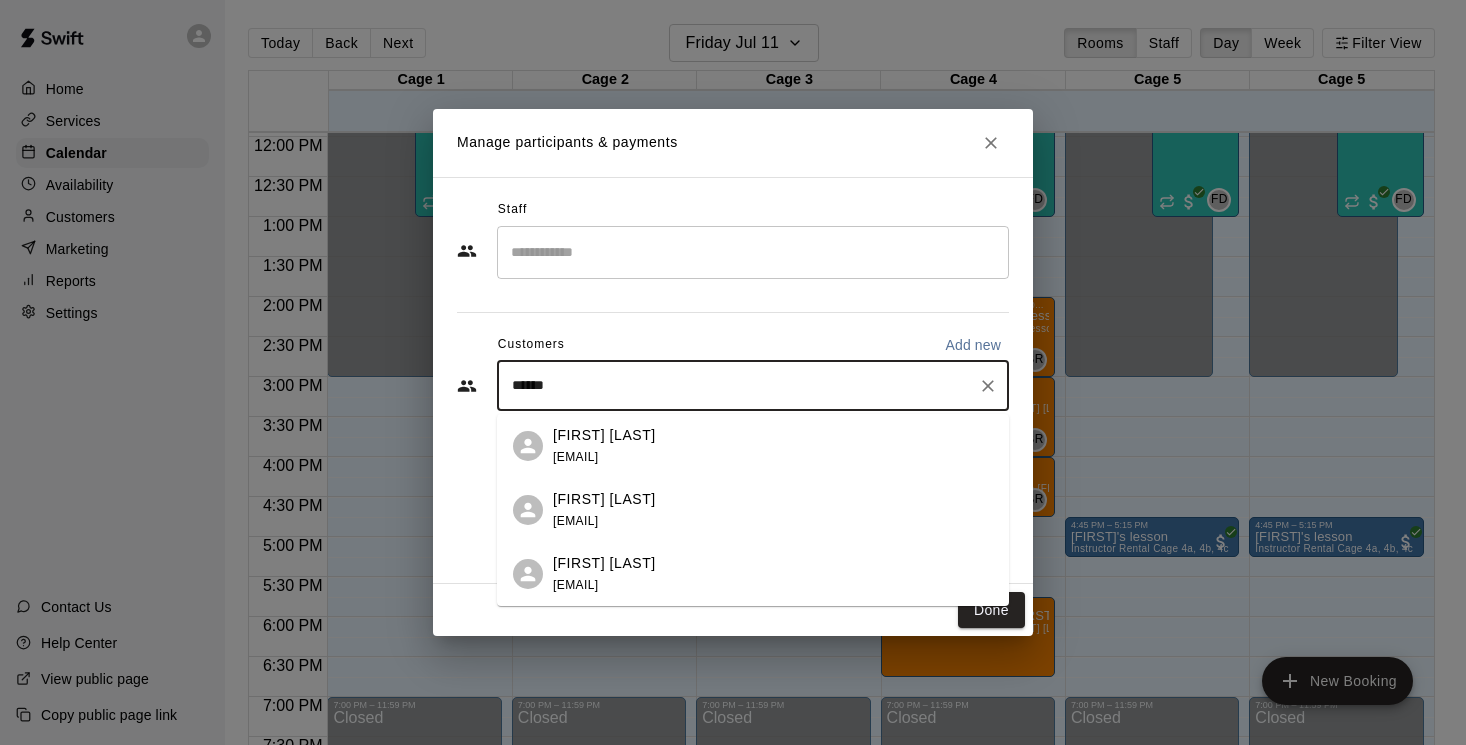 type on "*******" 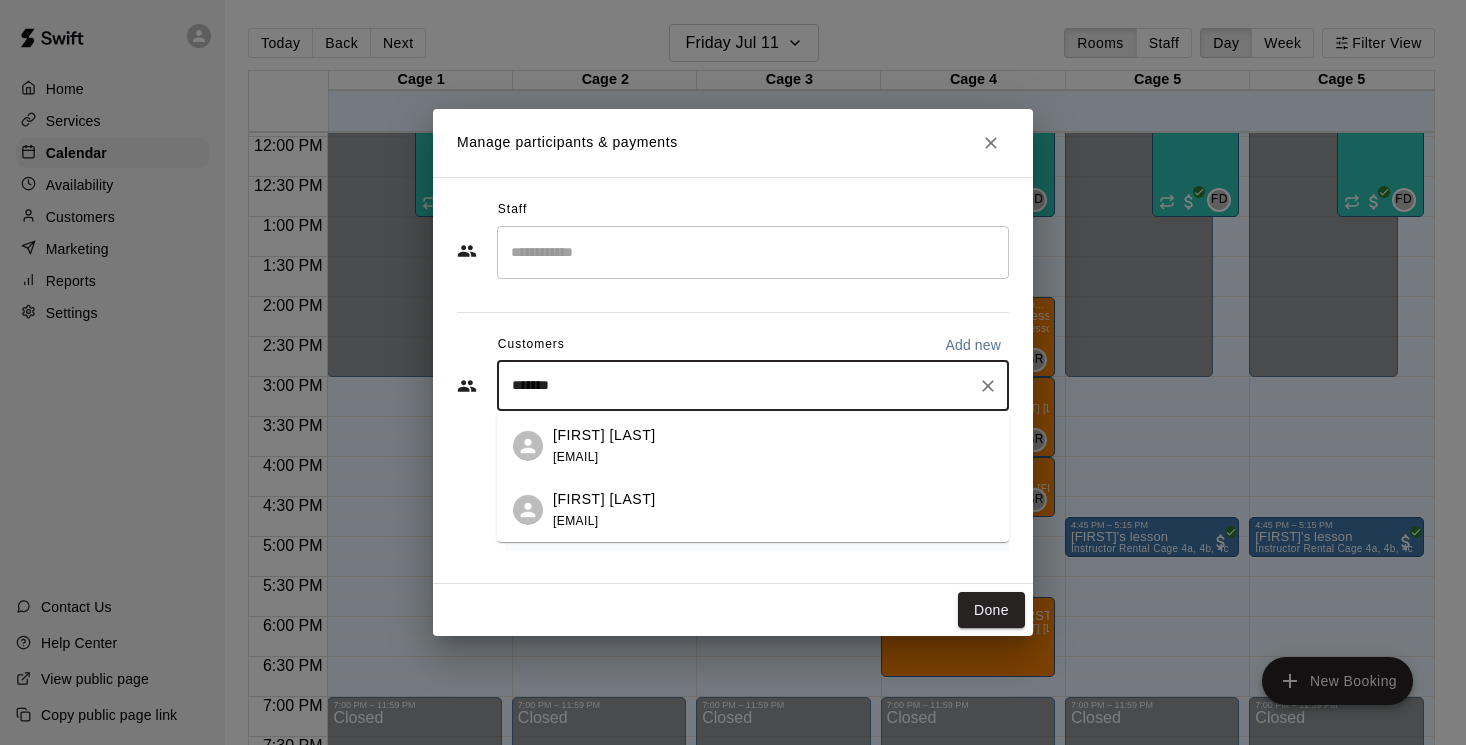 click on "[FIRST] [LAST] [EMAIL]" at bounding box center [773, 510] 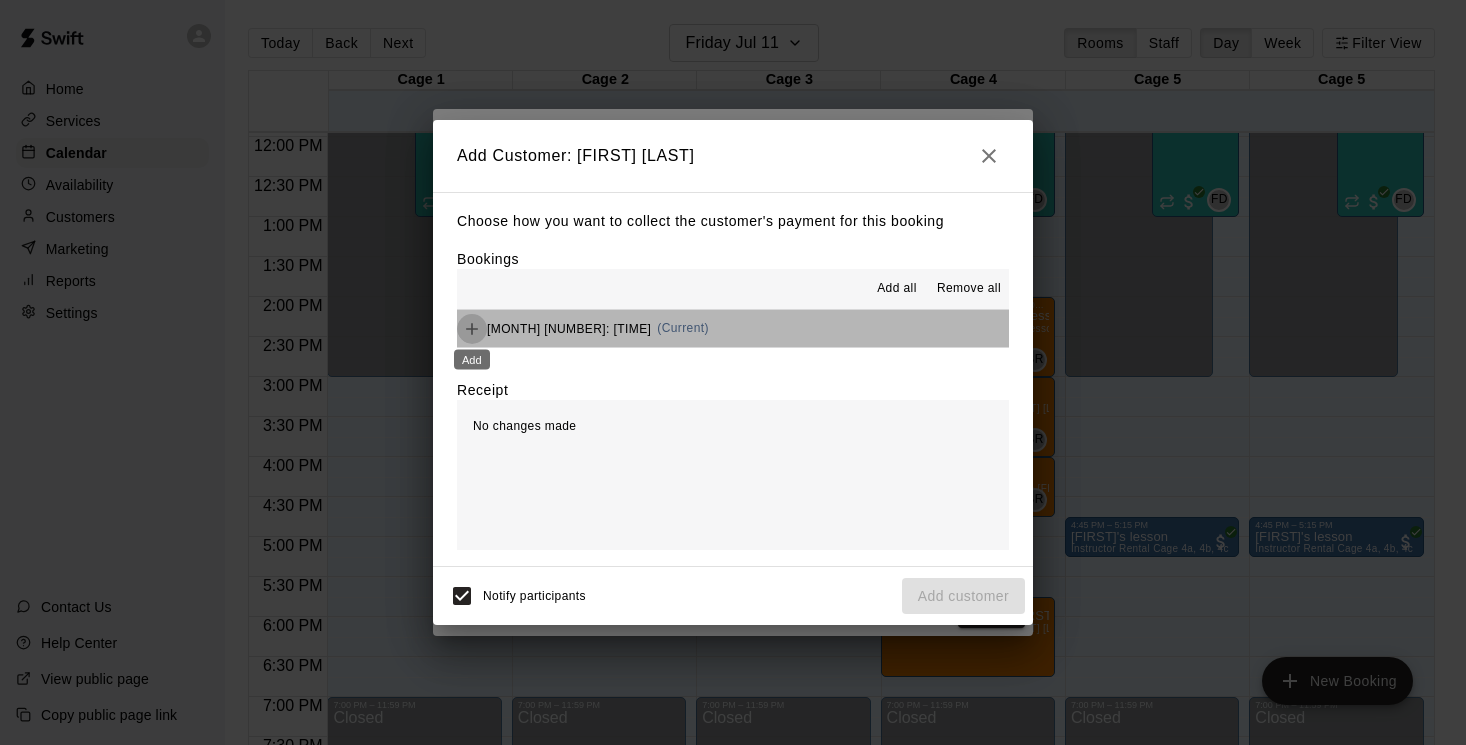 click 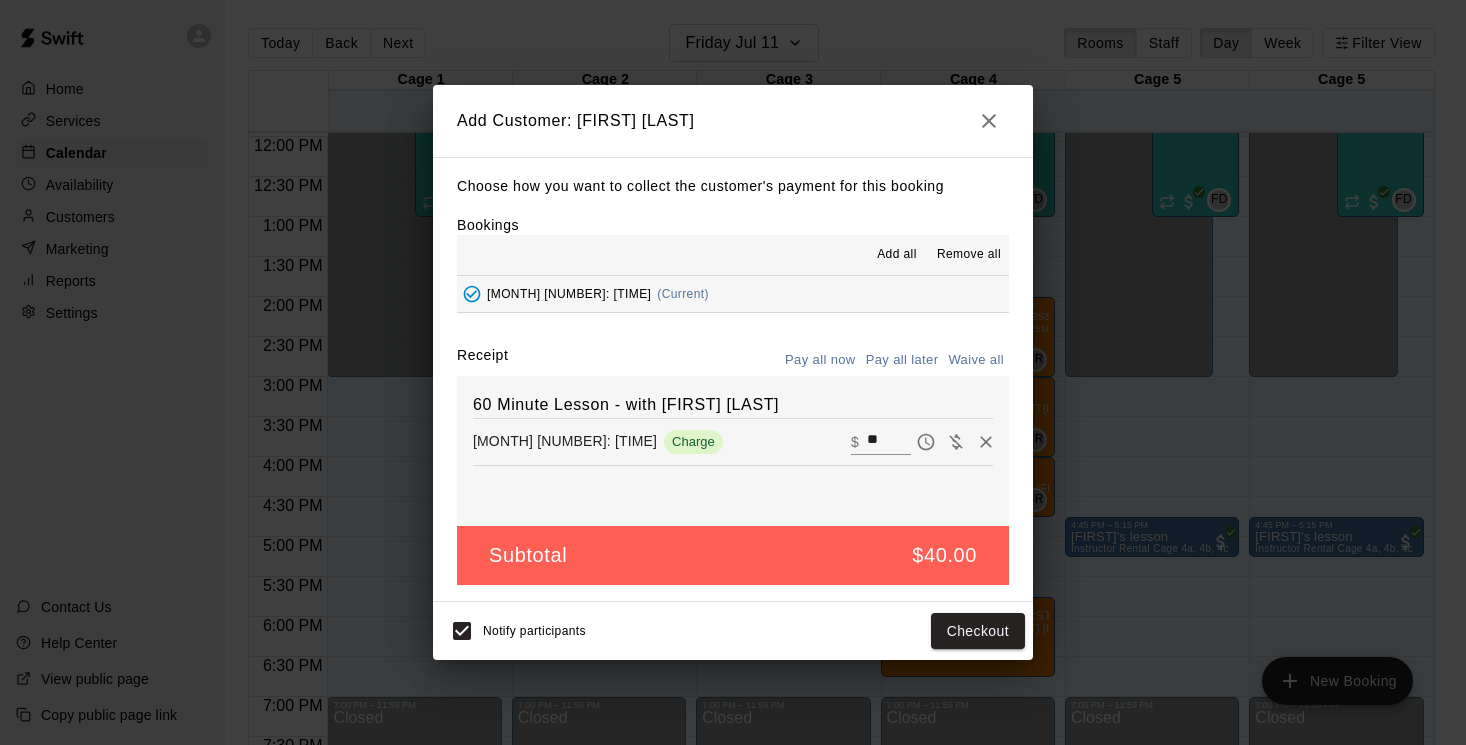 click on "Pay all later" at bounding box center (902, 360) 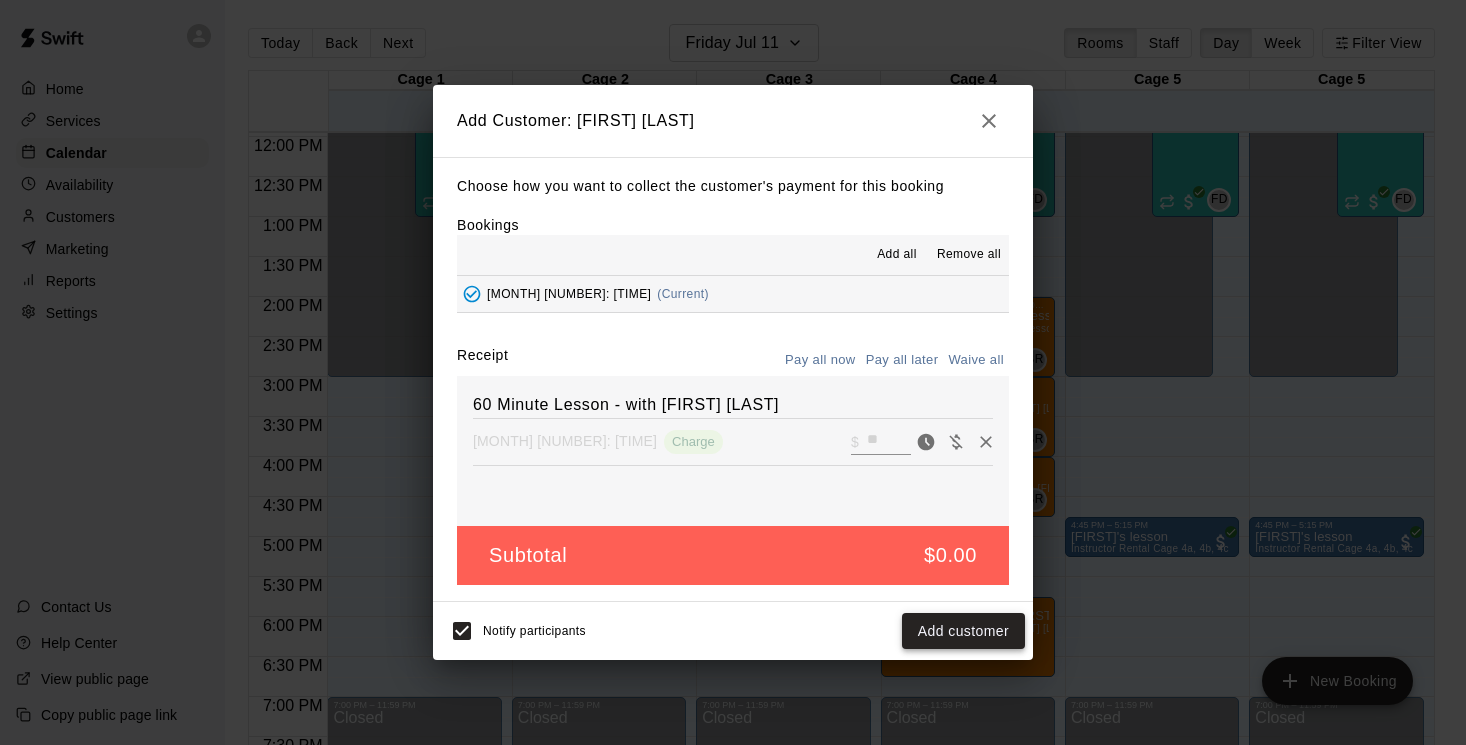 click on "Add customer" at bounding box center [963, 631] 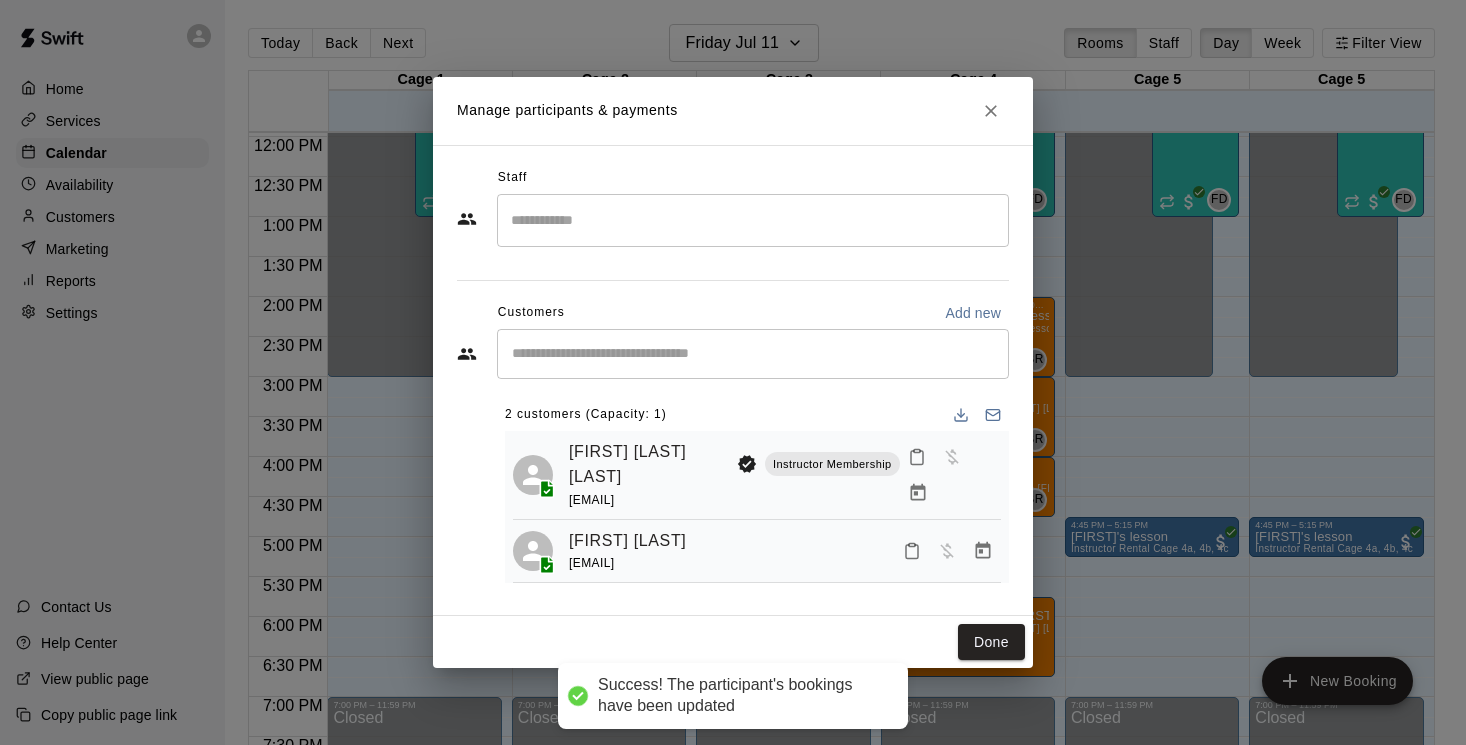 click at bounding box center [753, 220] 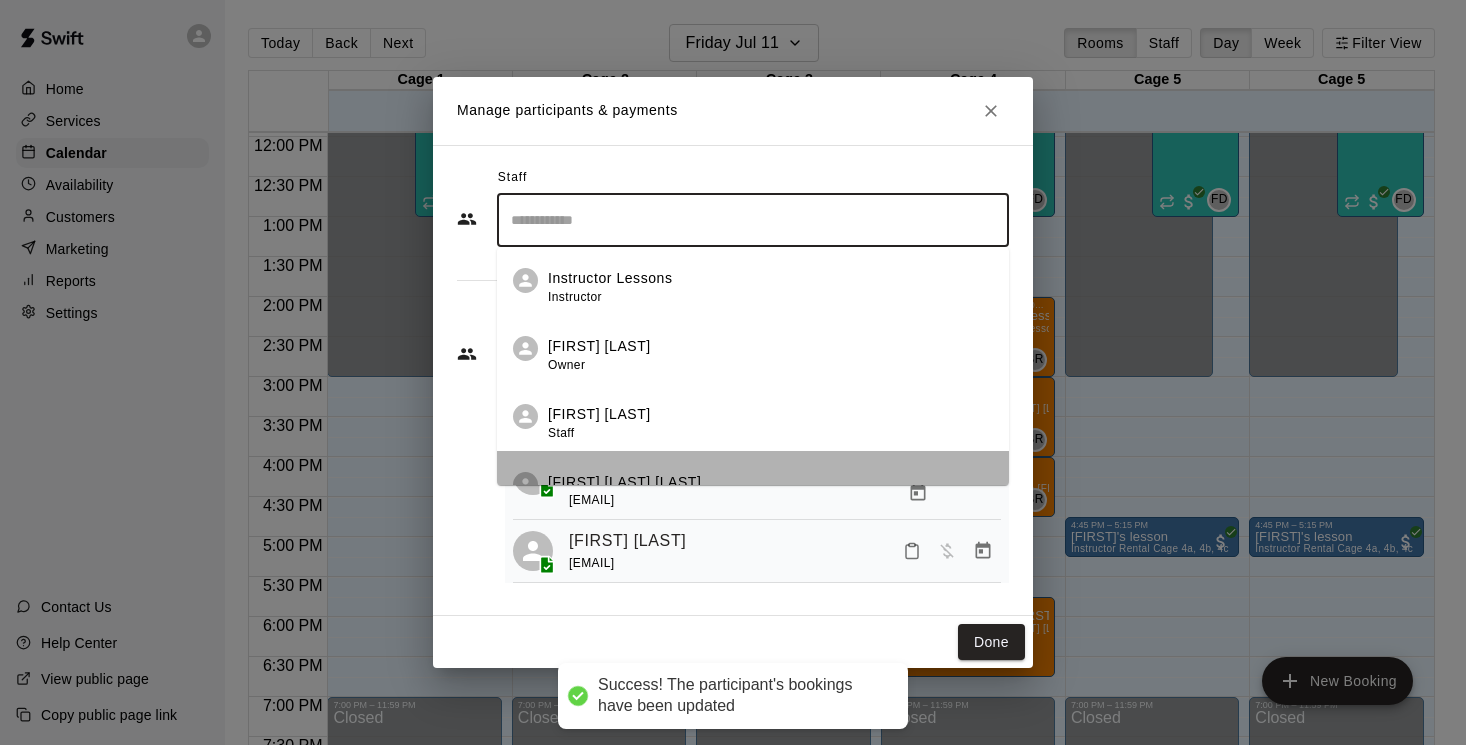 click on "[FIRST] [LAST] [ROLE]" at bounding box center (753, 485) 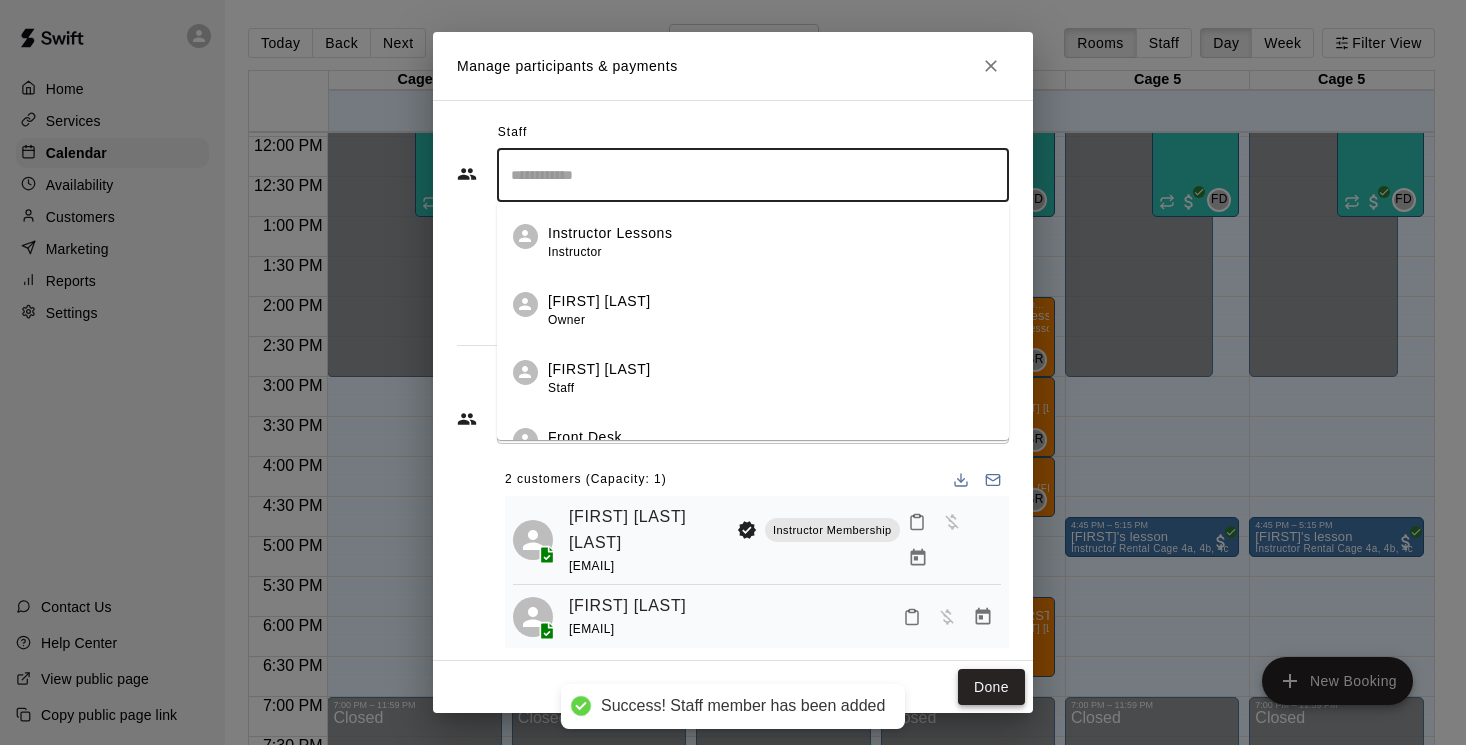 click on "Done" at bounding box center [991, 687] 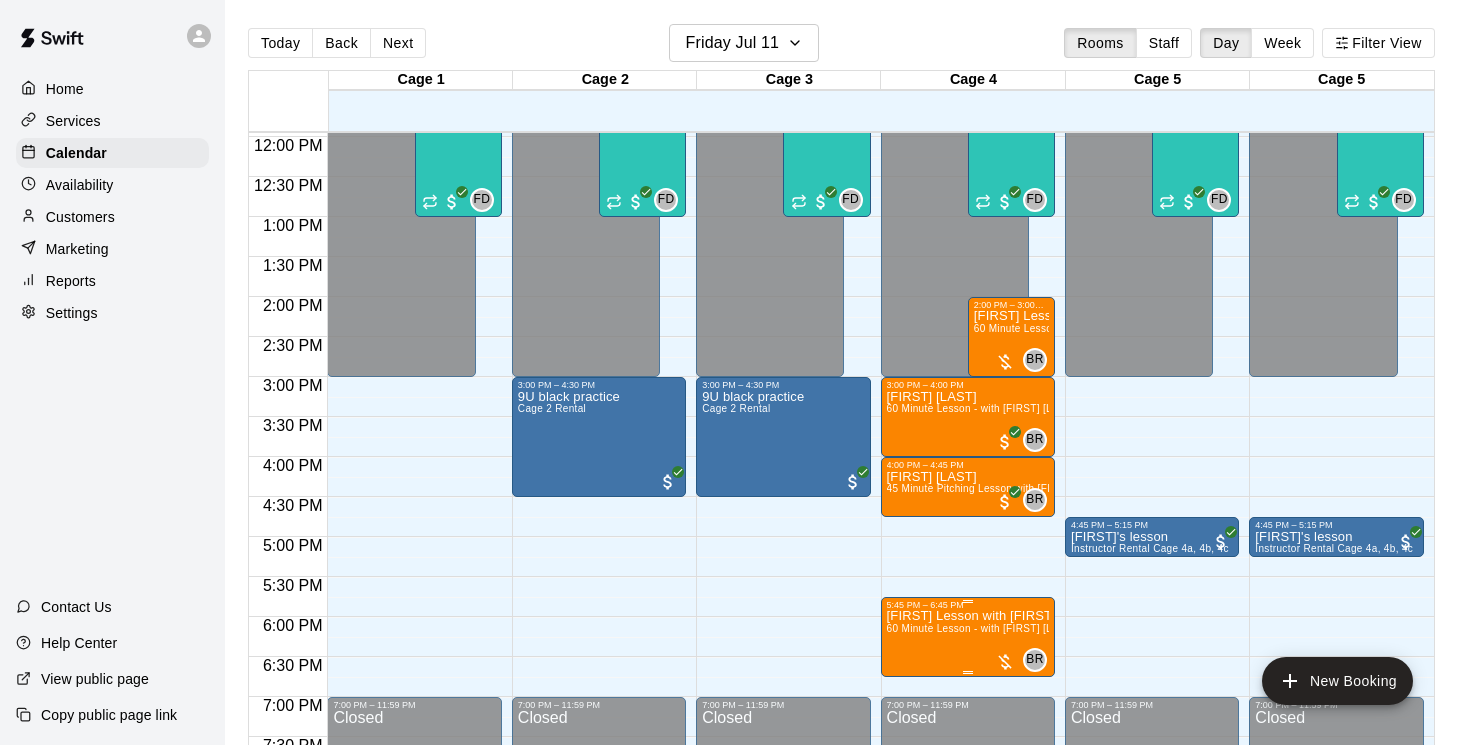 click on "[FIRST] Lesson with [FIRST] [LAST]" at bounding box center (968, 616) 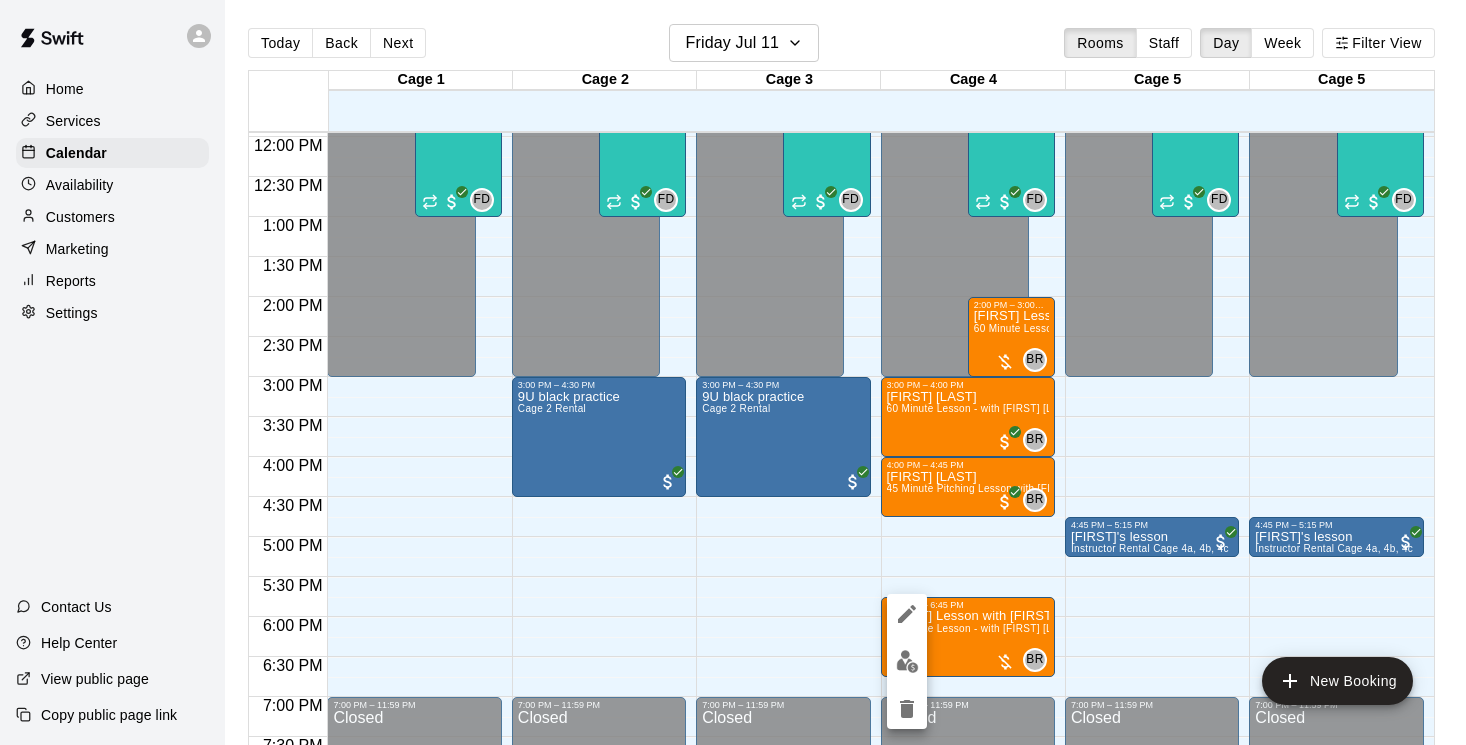 click 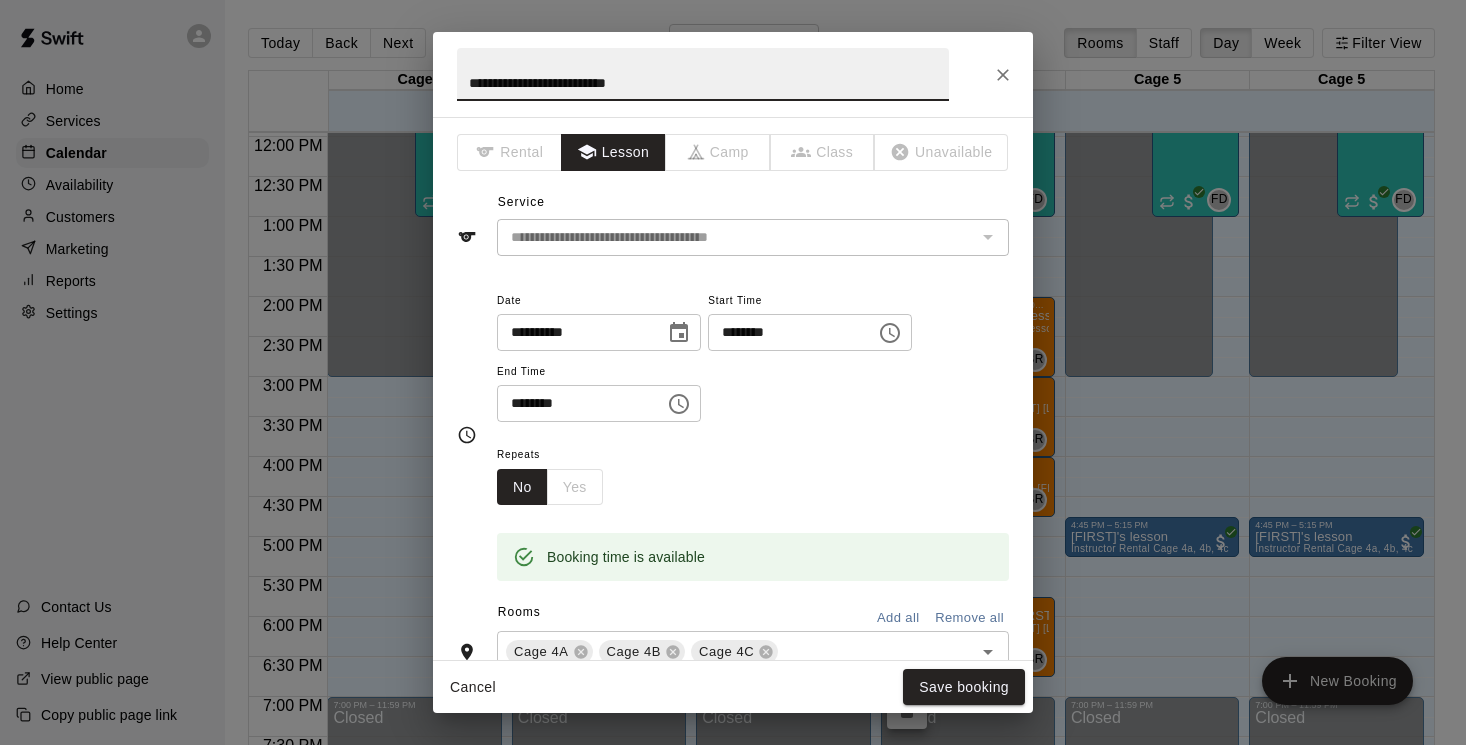 click on "********" at bounding box center [785, 332] 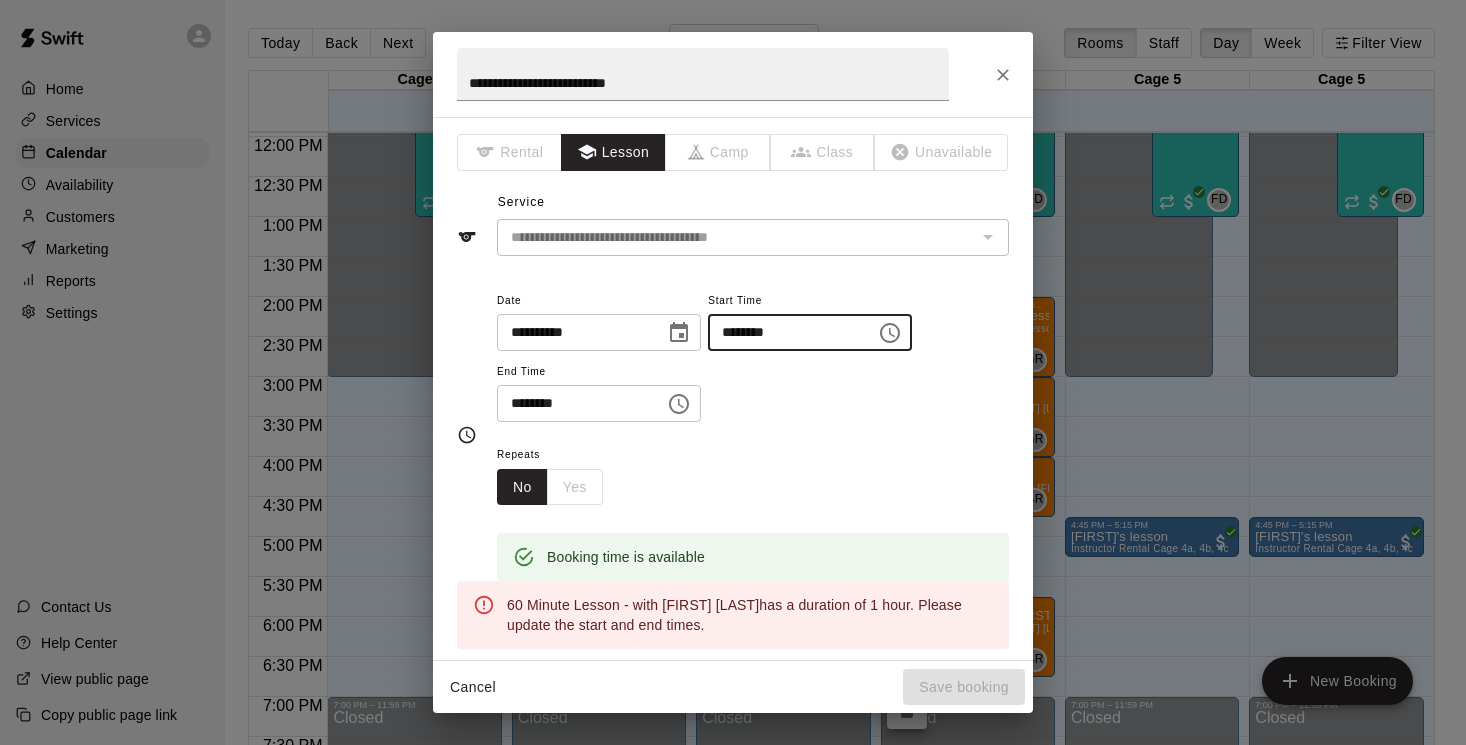 type on "********" 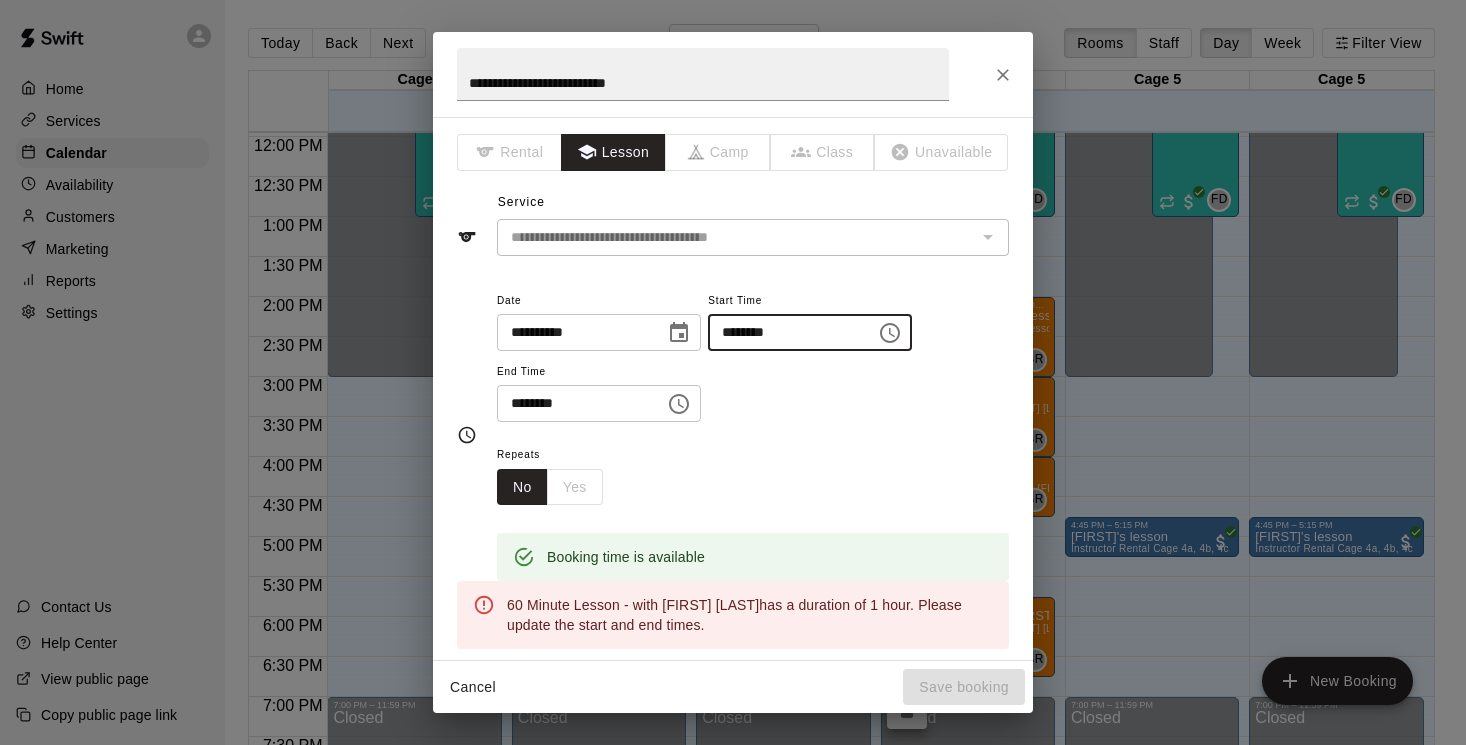 click on "********" at bounding box center [574, 403] 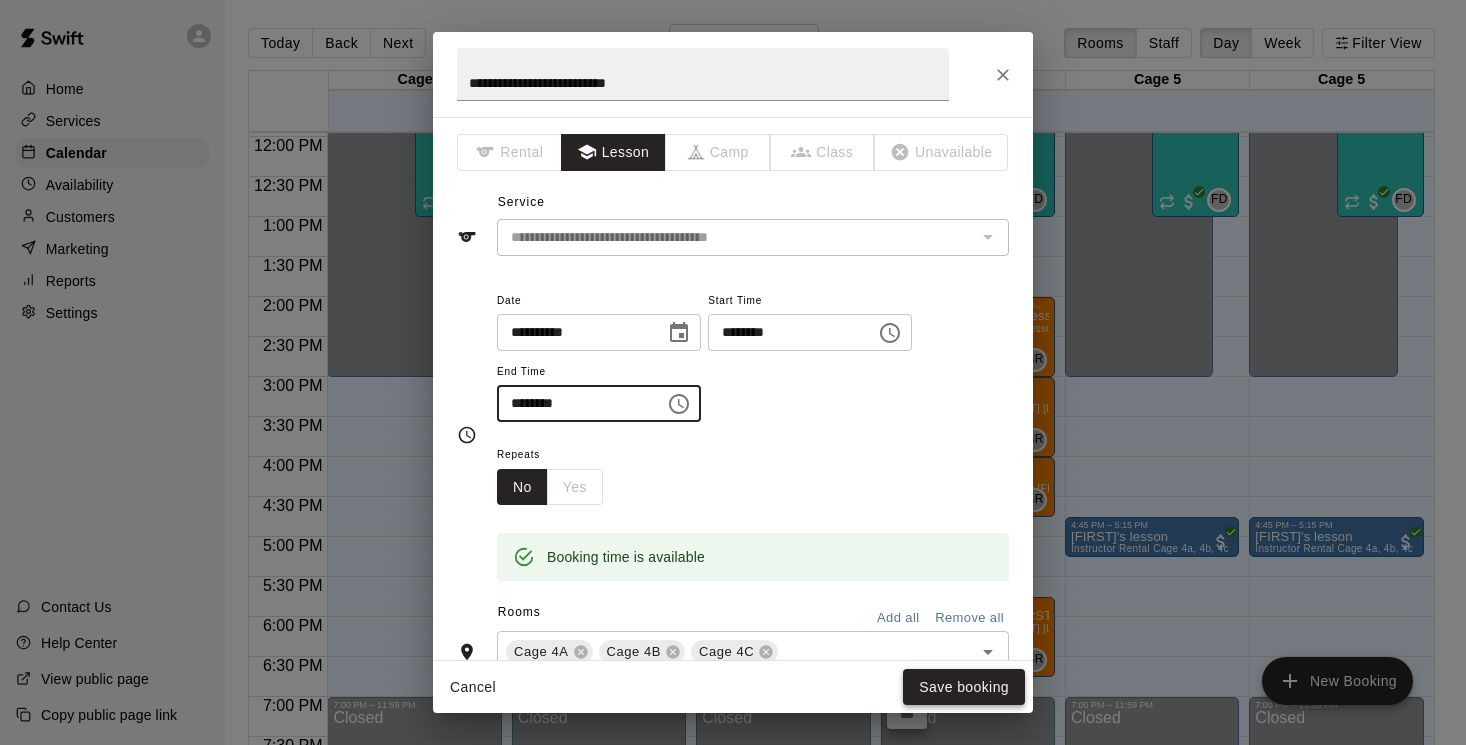 type on "********" 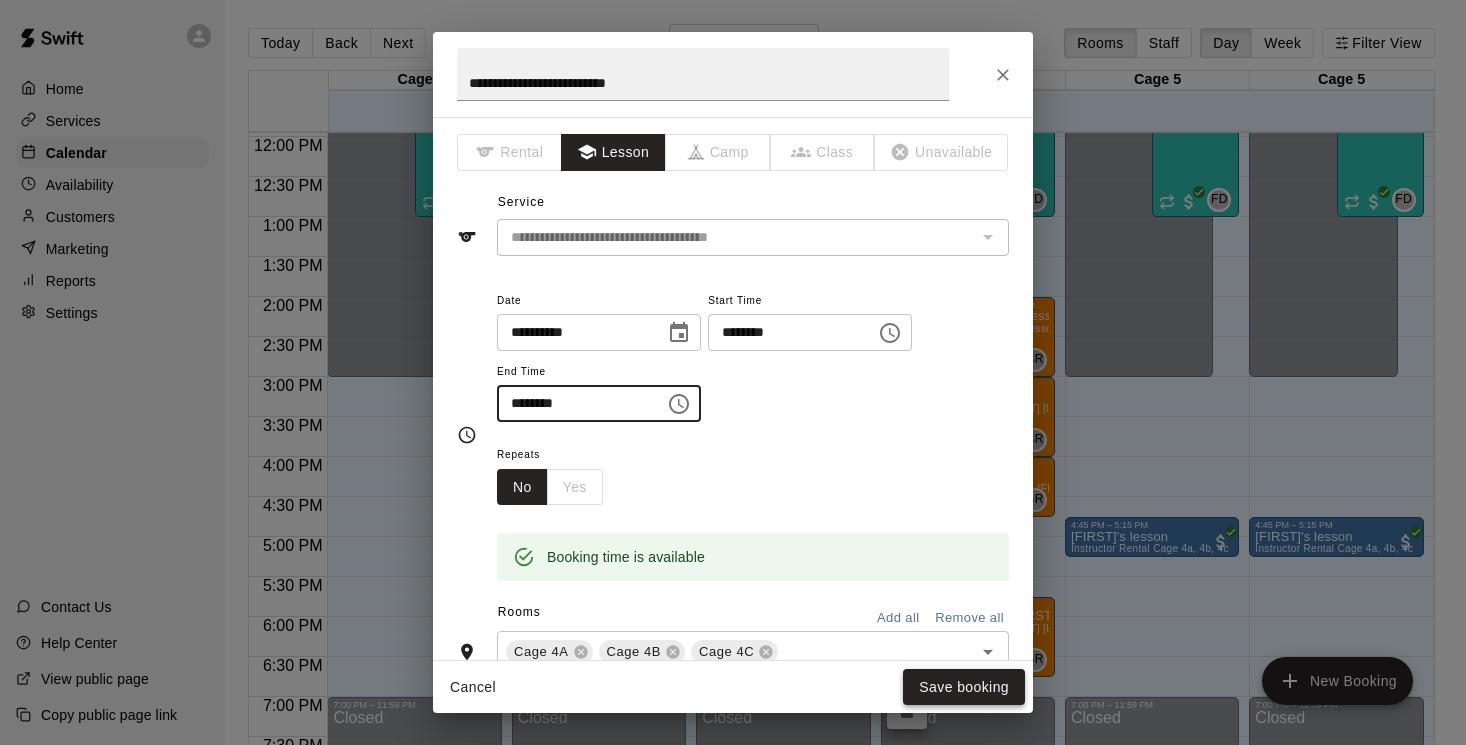 click on "Save booking" at bounding box center [964, 687] 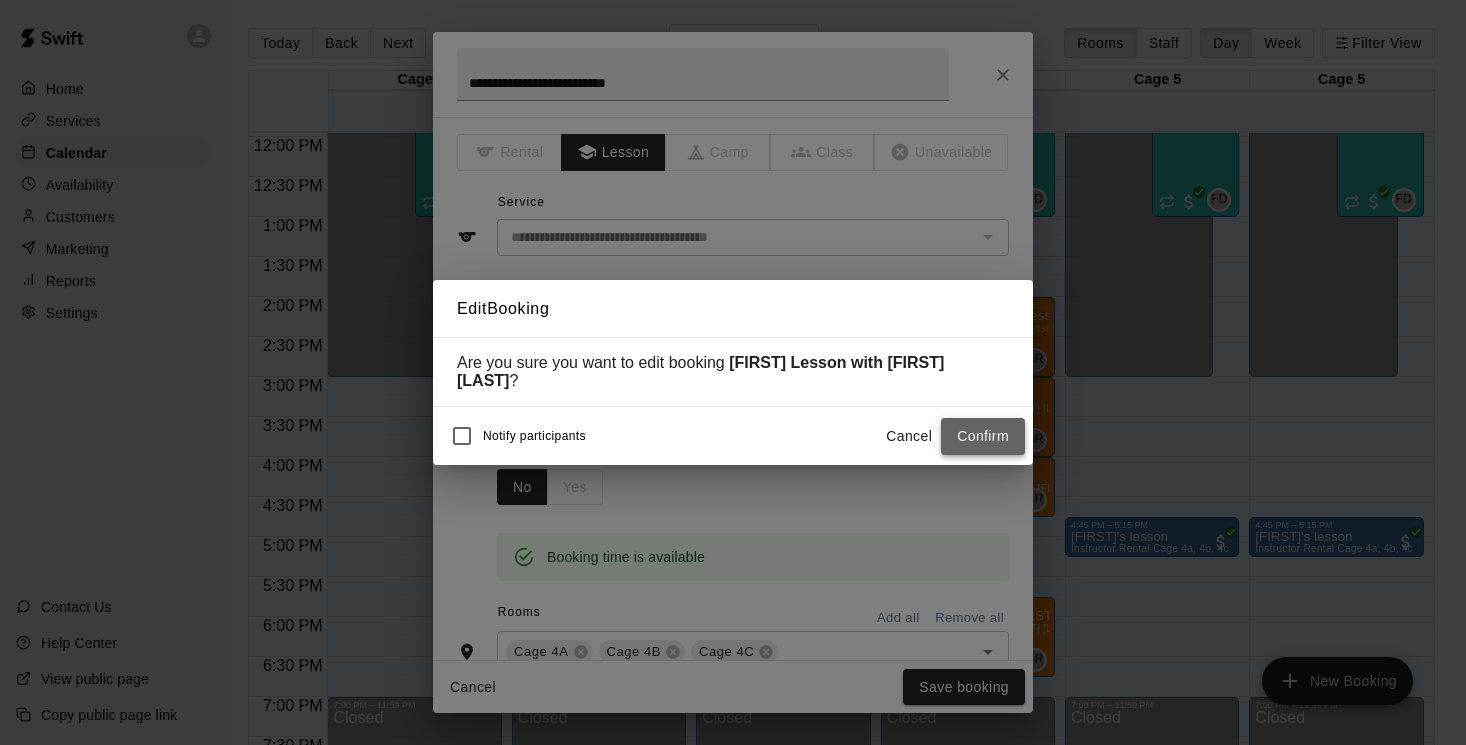 click on "Confirm" at bounding box center (983, 436) 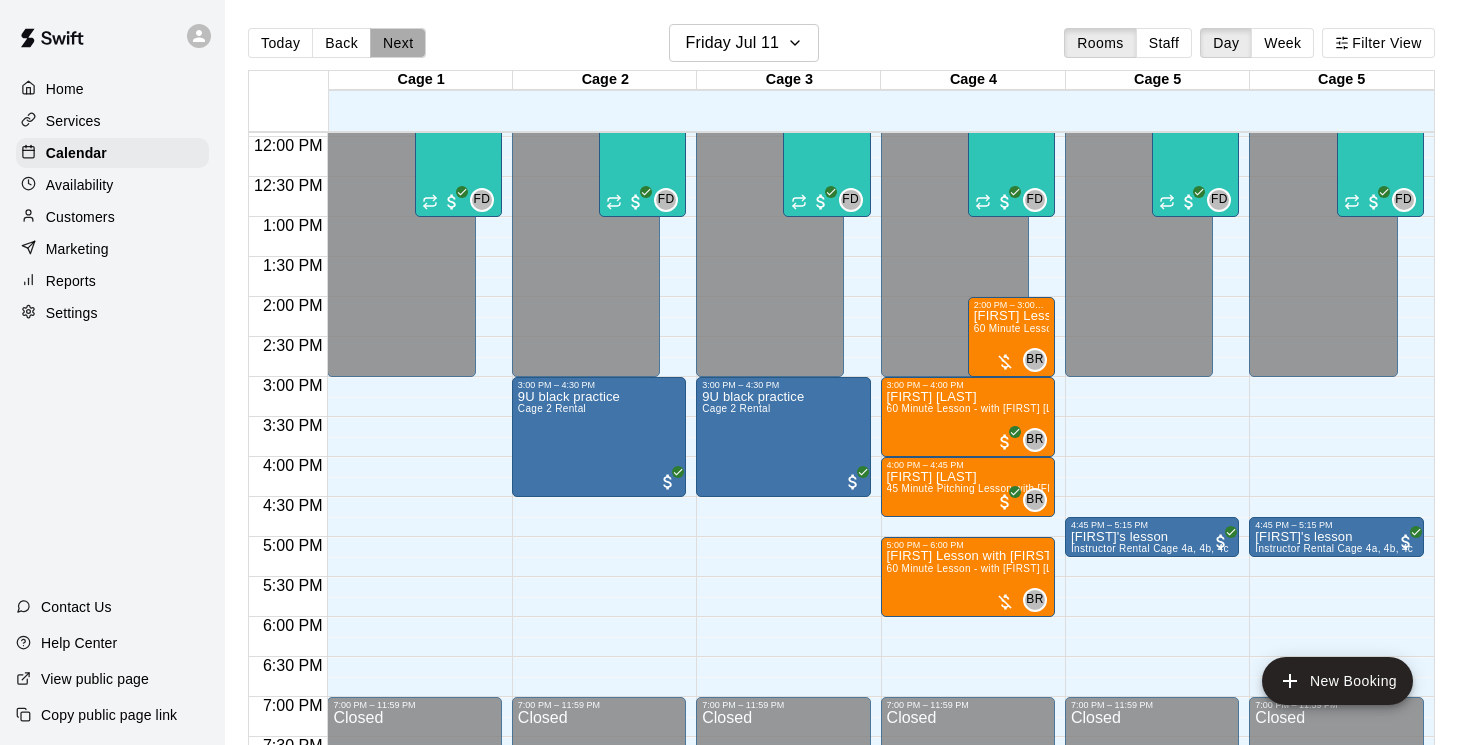 click on "Next" at bounding box center [398, 43] 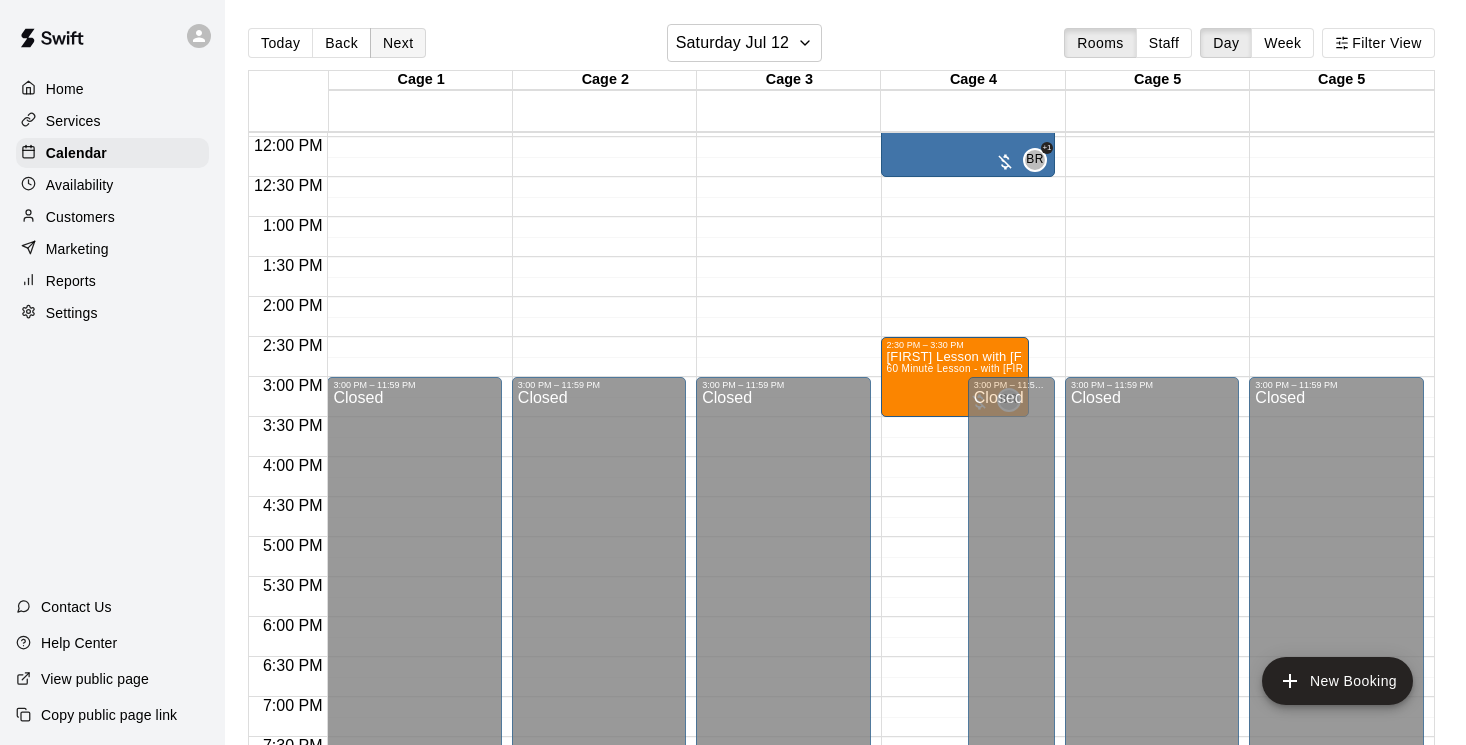 click on "Next" at bounding box center [398, 43] 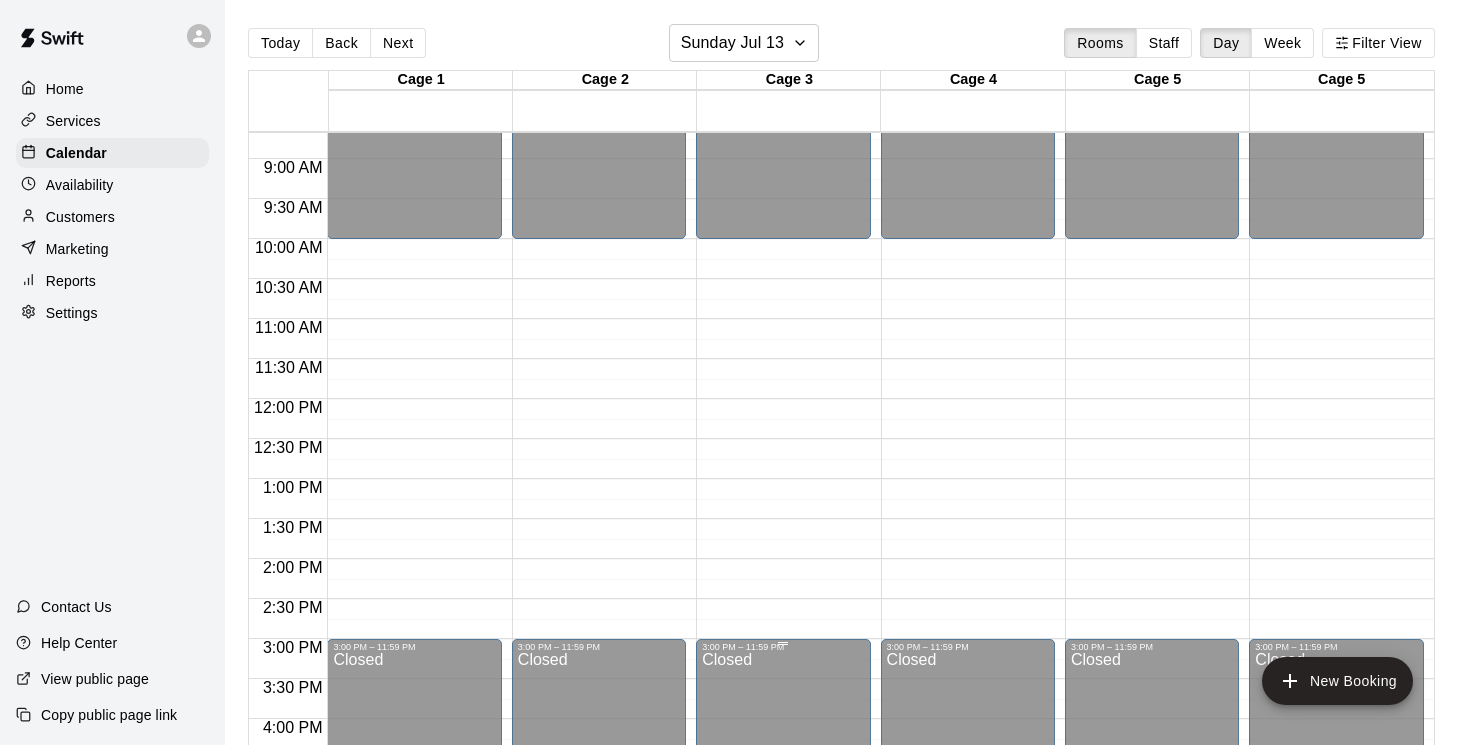 scroll, scrollTop: 623, scrollLeft: 0, axis: vertical 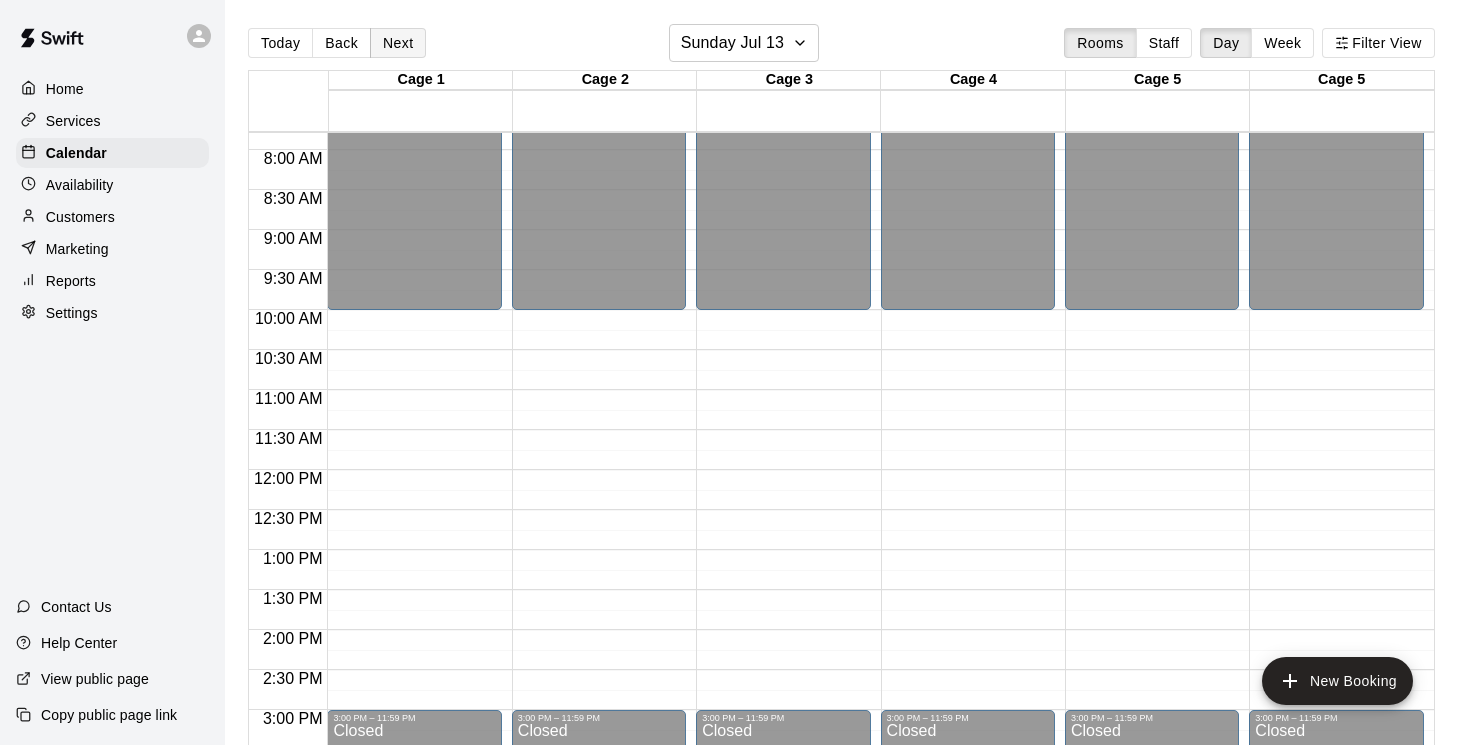click on "Next" at bounding box center [398, 43] 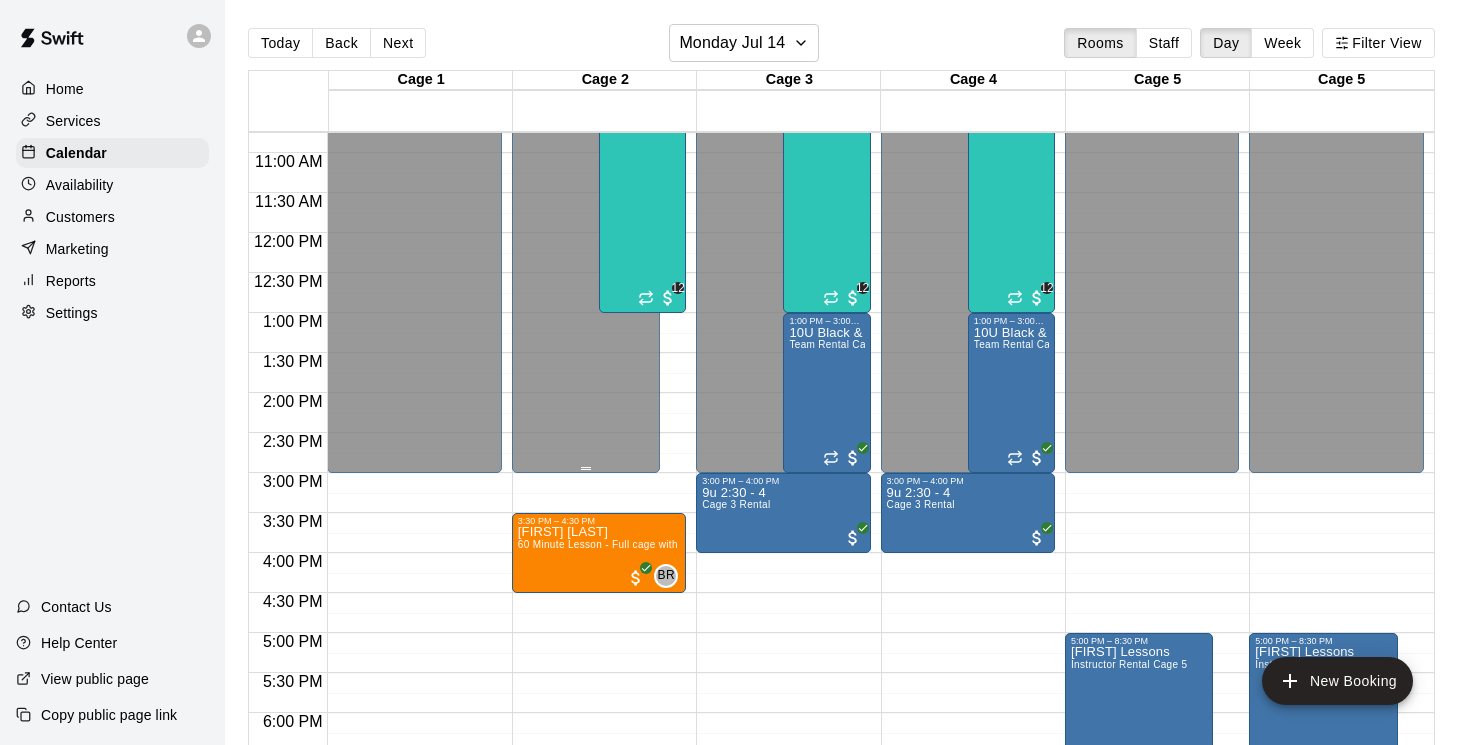 scroll, scrollTop: 962, scrollLeft: 0, axis: vertical 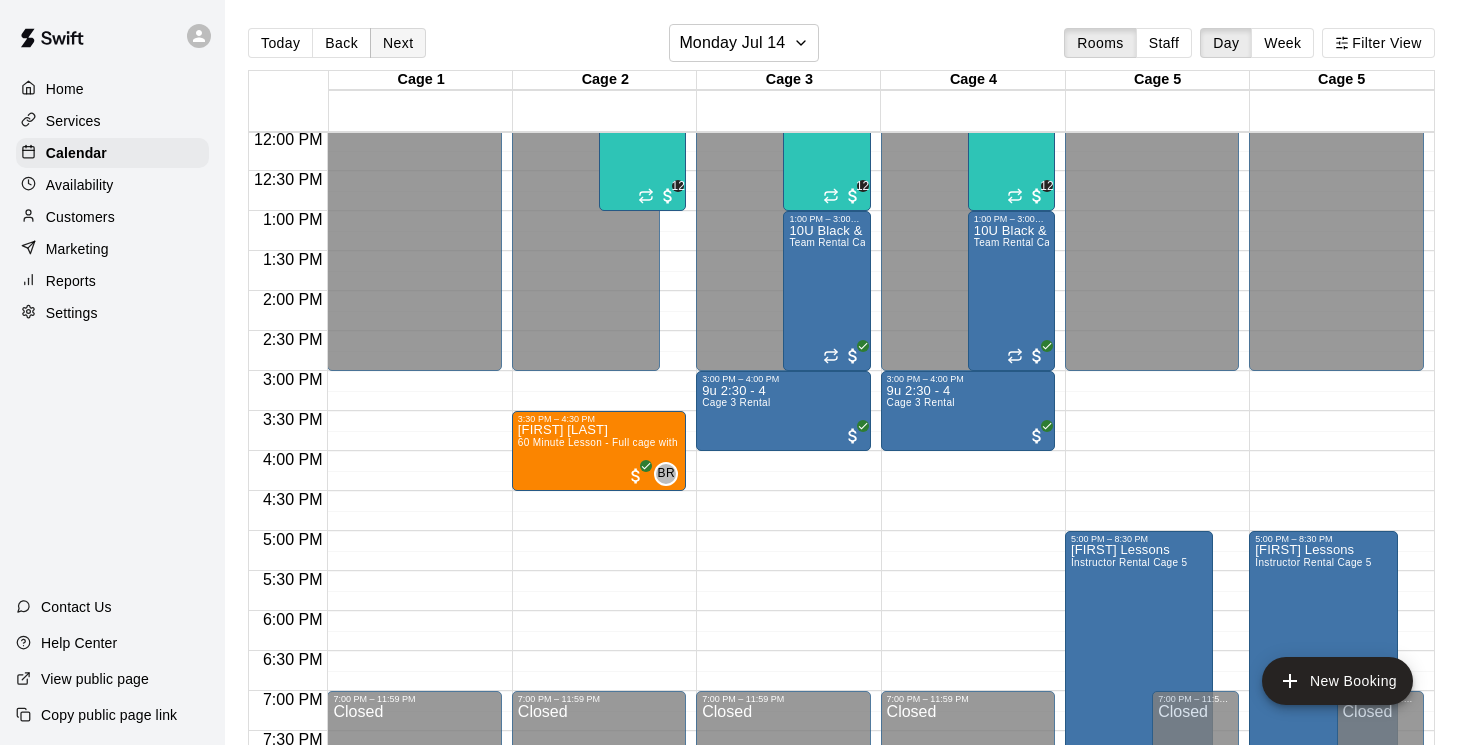 click on "Next" at bounding box center (398, 43) 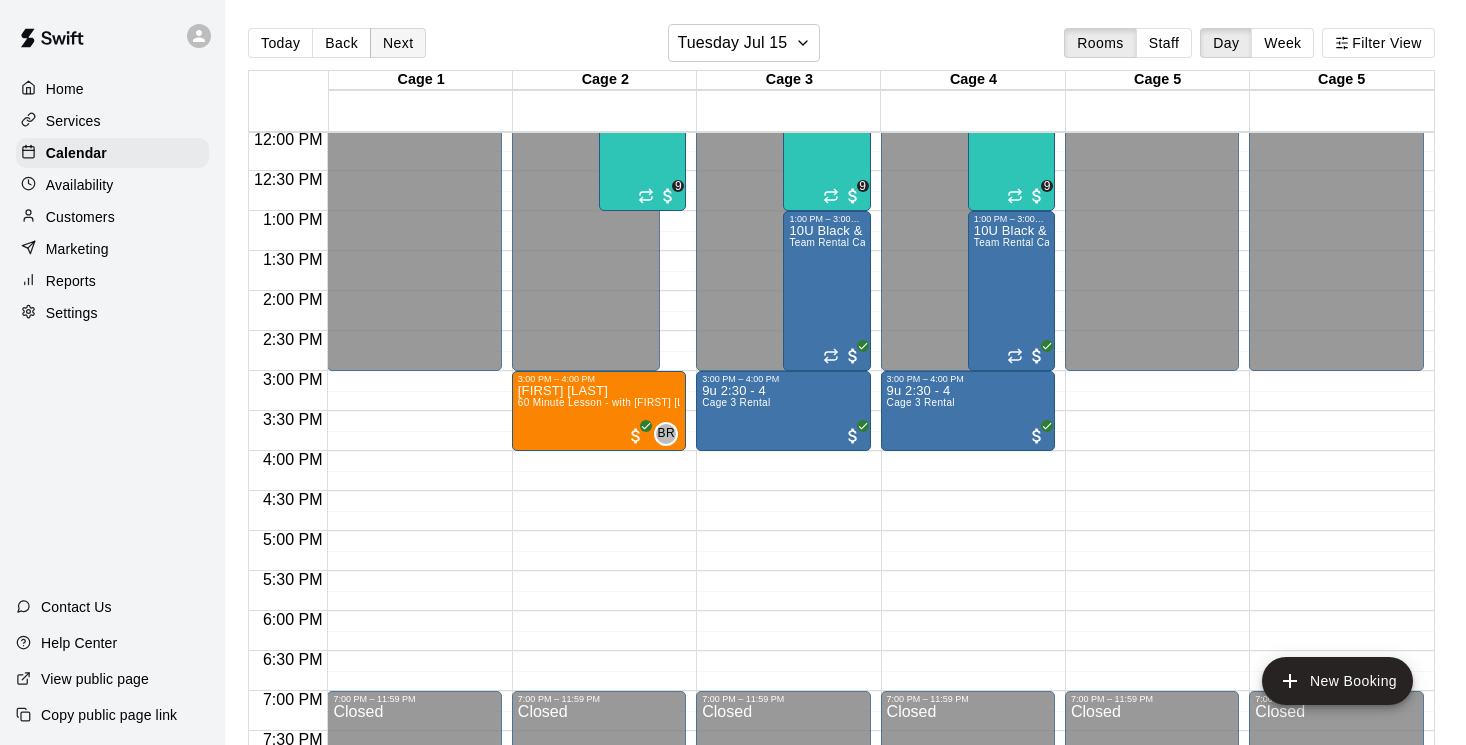 click on "Next" at bounding box center [398, 43] 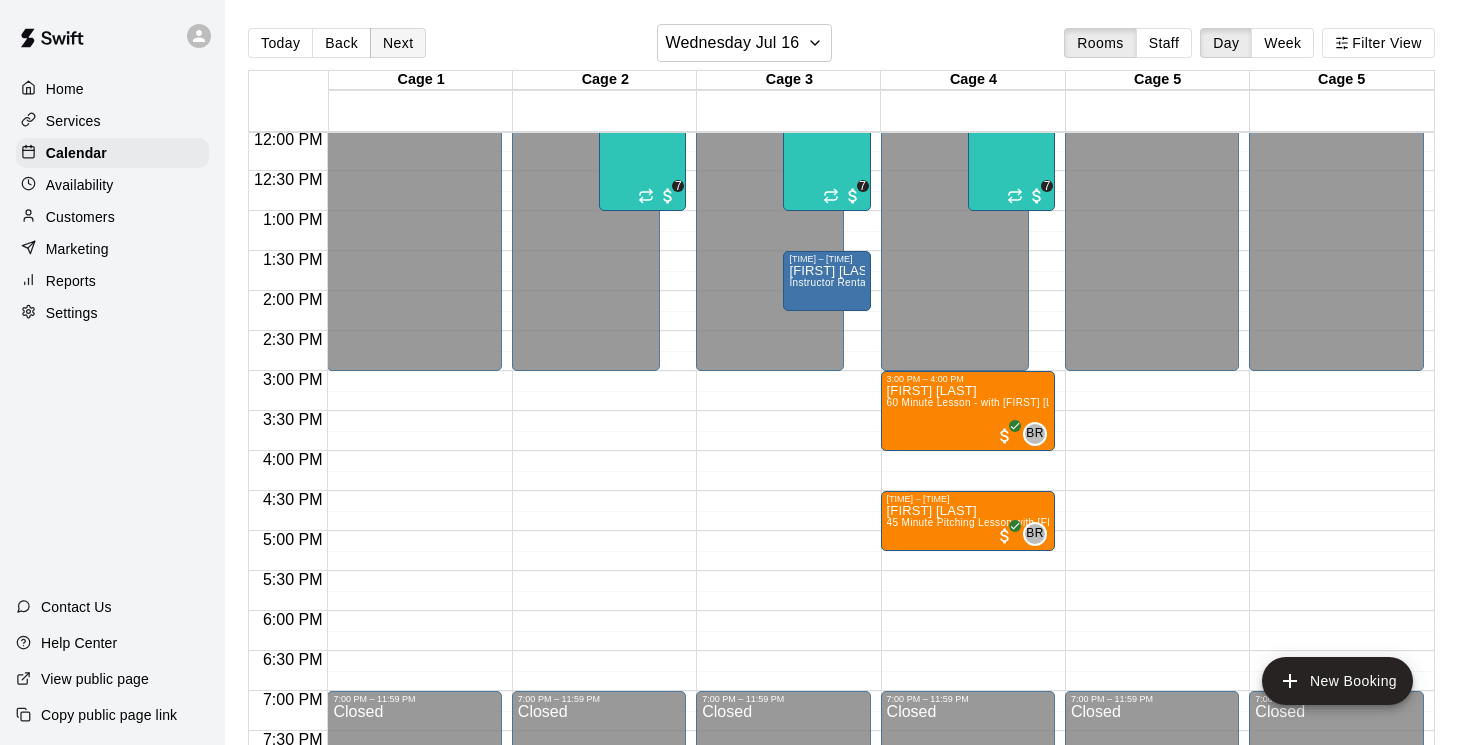 click on "Next" at bounding box center [398, 43] 